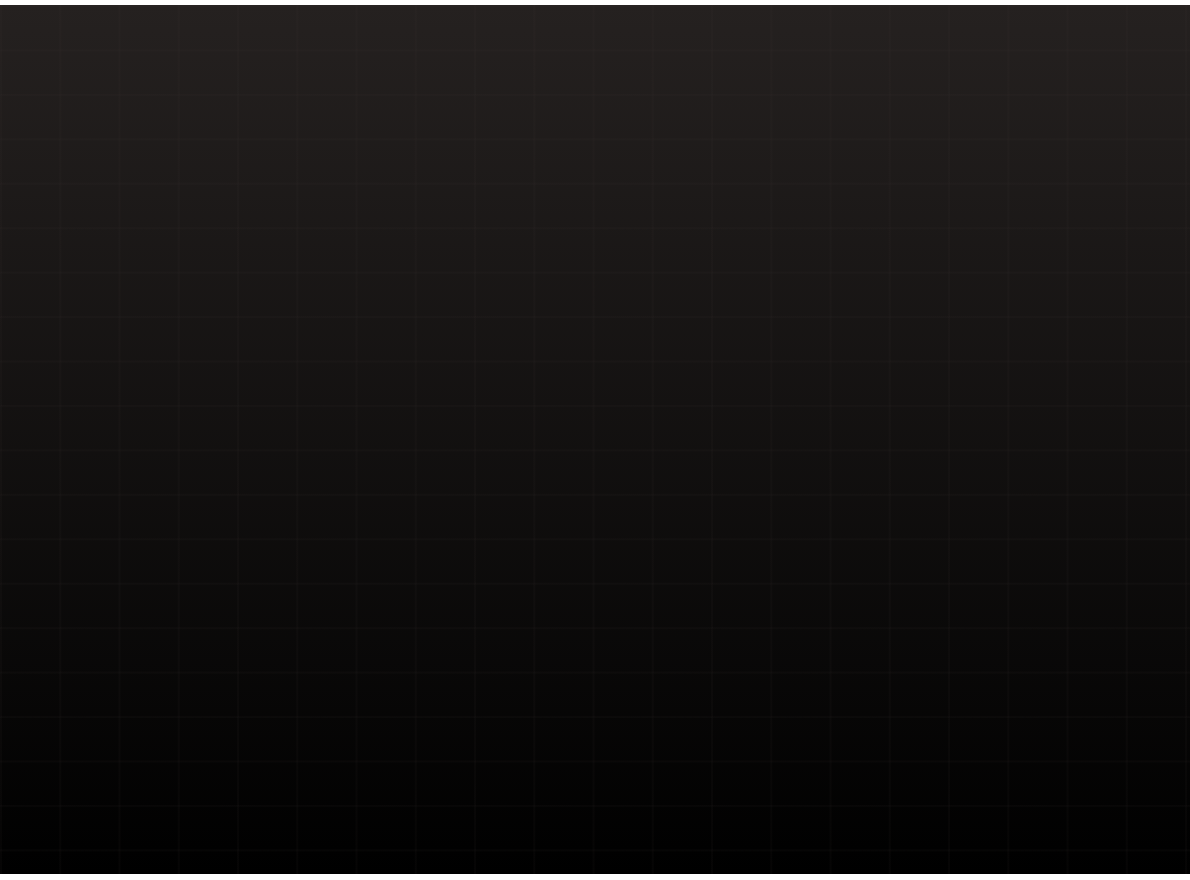 scroll, scrollTop: 0, scrollLeft: 0, axis: both 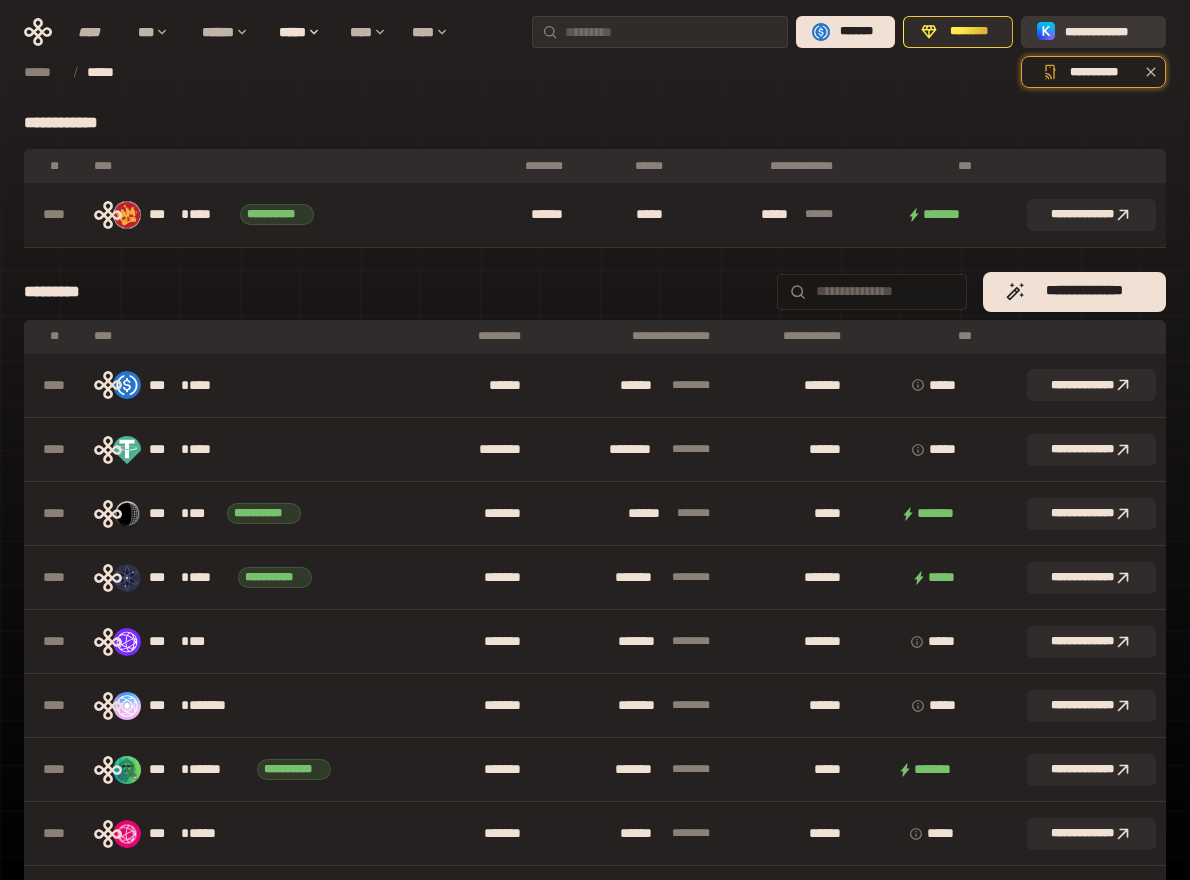 click on "**********" at bounding box center [1107, 32] 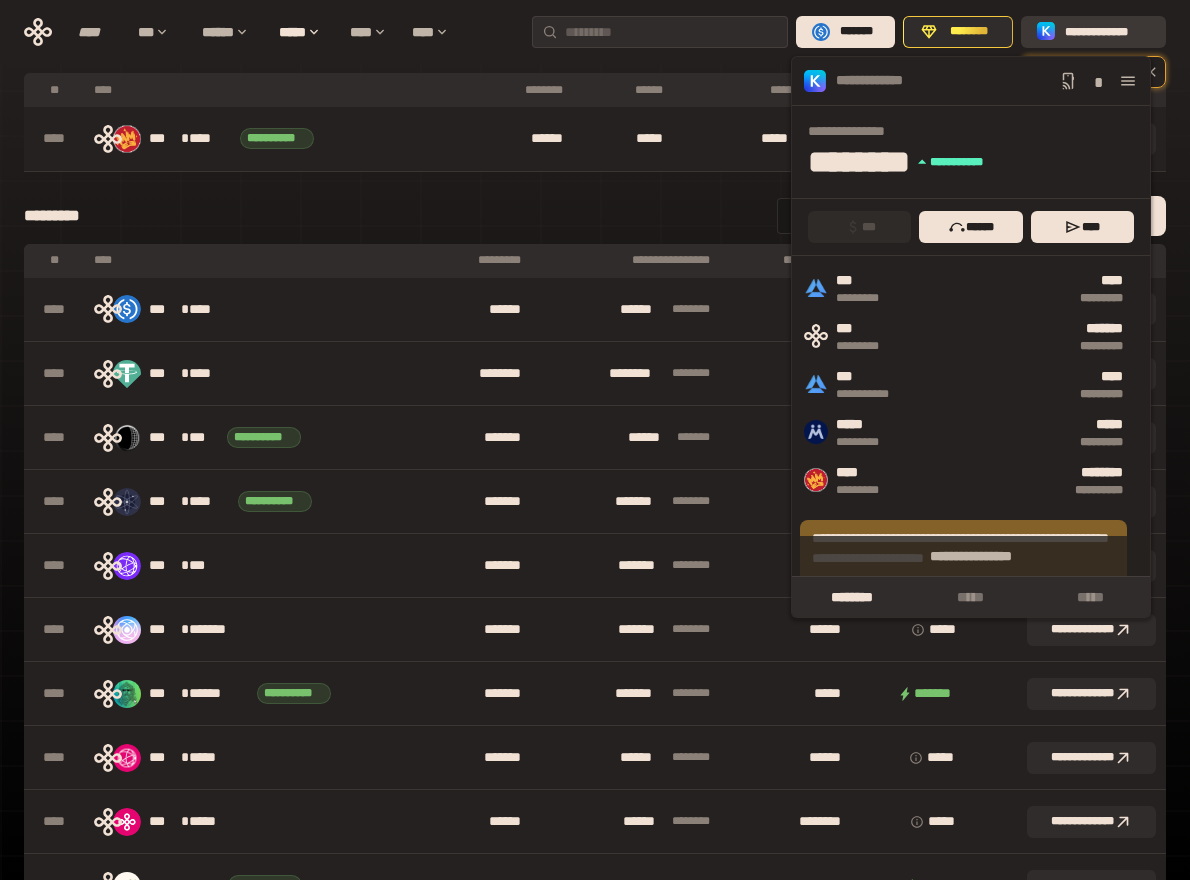 scroll, scrollTop: 0, scrollLeft: 0, axis: both 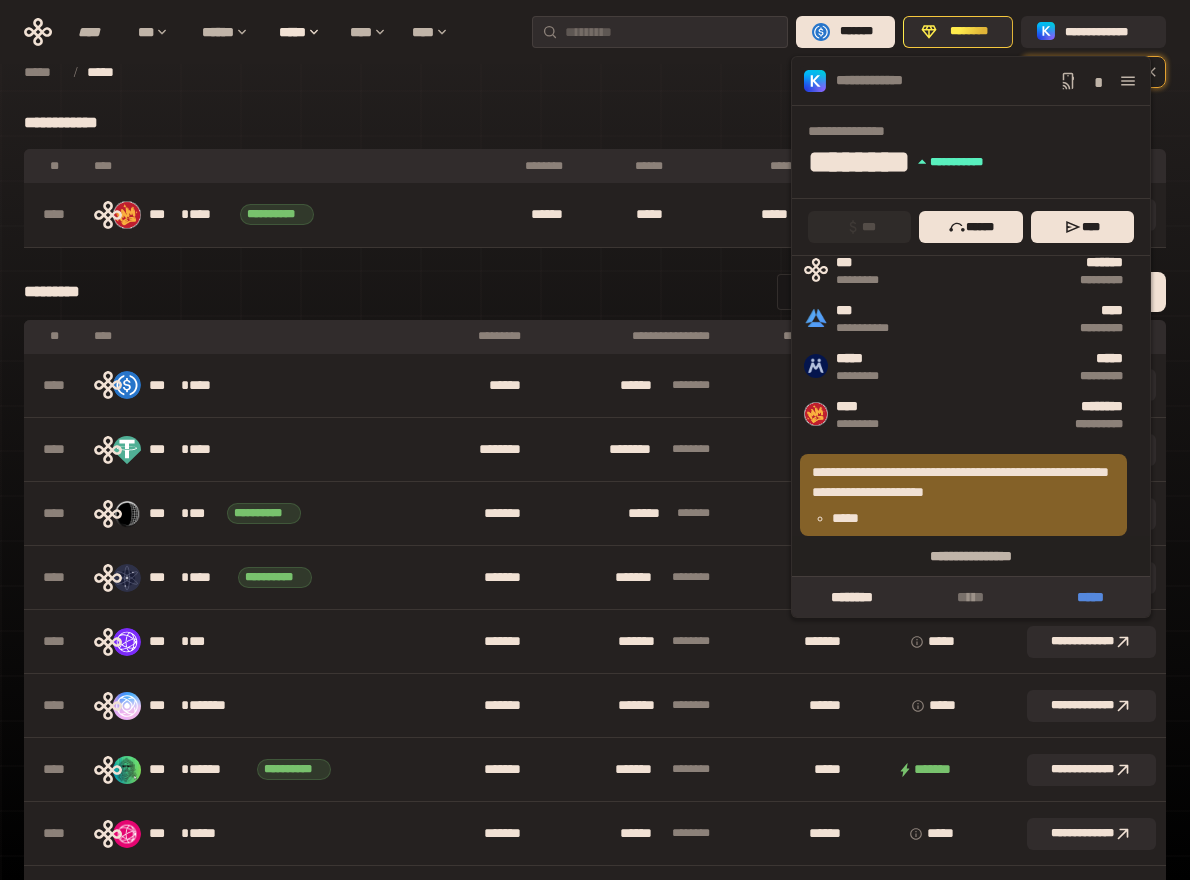 click on "*****" at bounding box center (1090, 597) 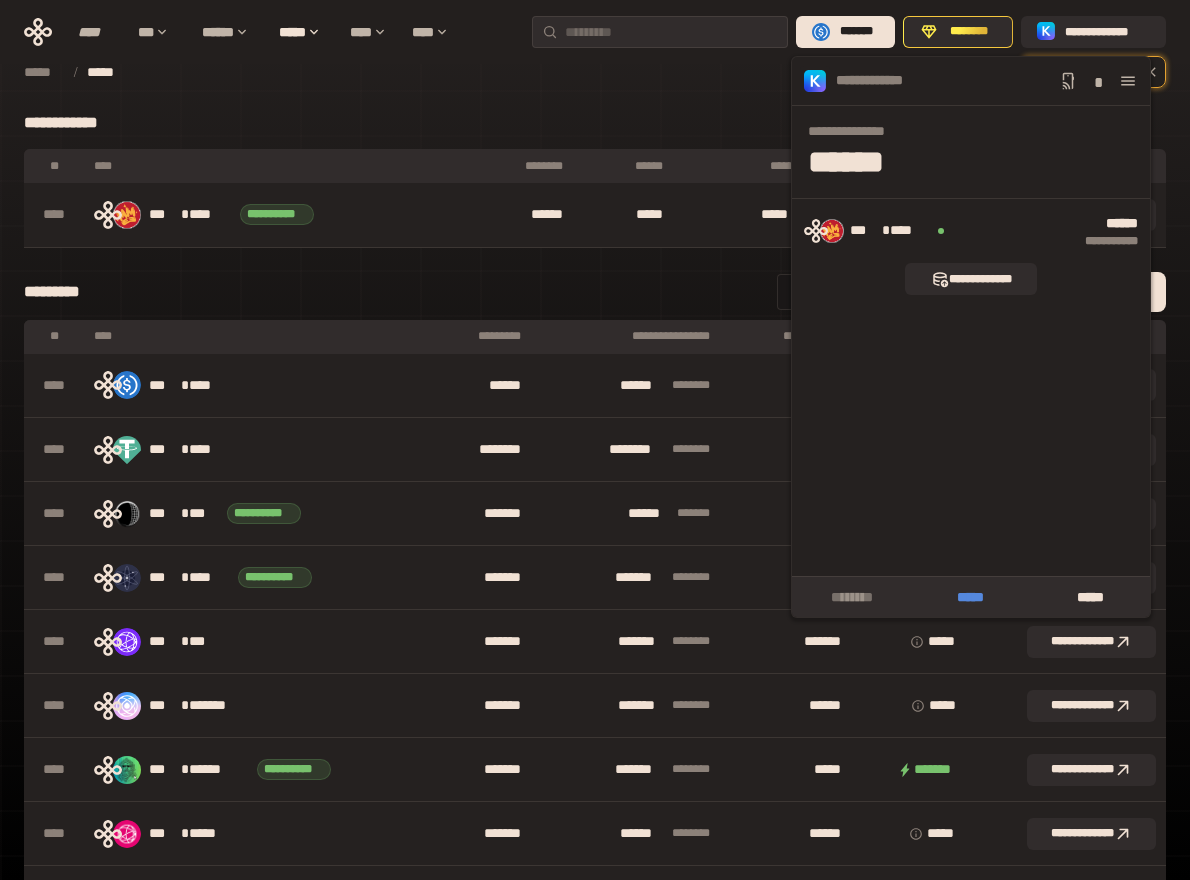click on "*****" at bounding box center (970, 597) 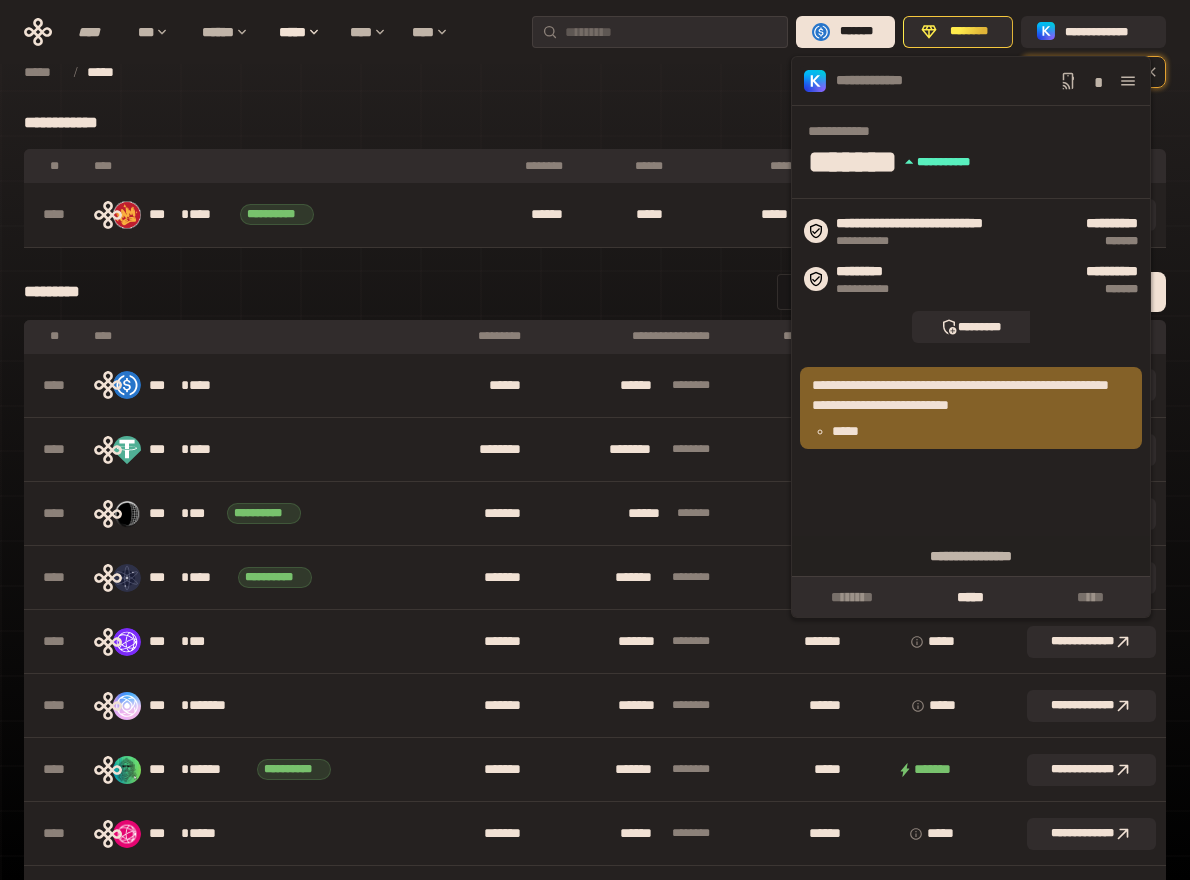 click 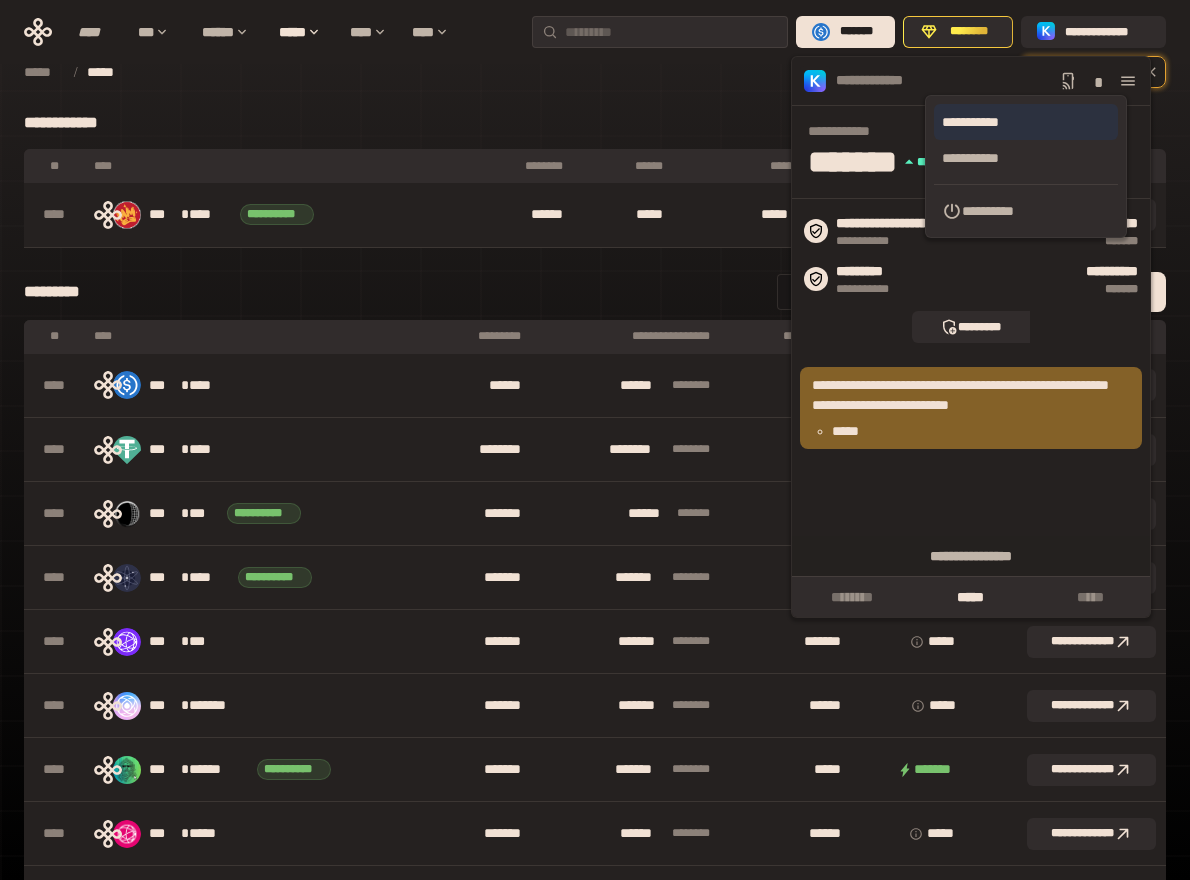 click on "**********" at bounding box center (1026, 122) 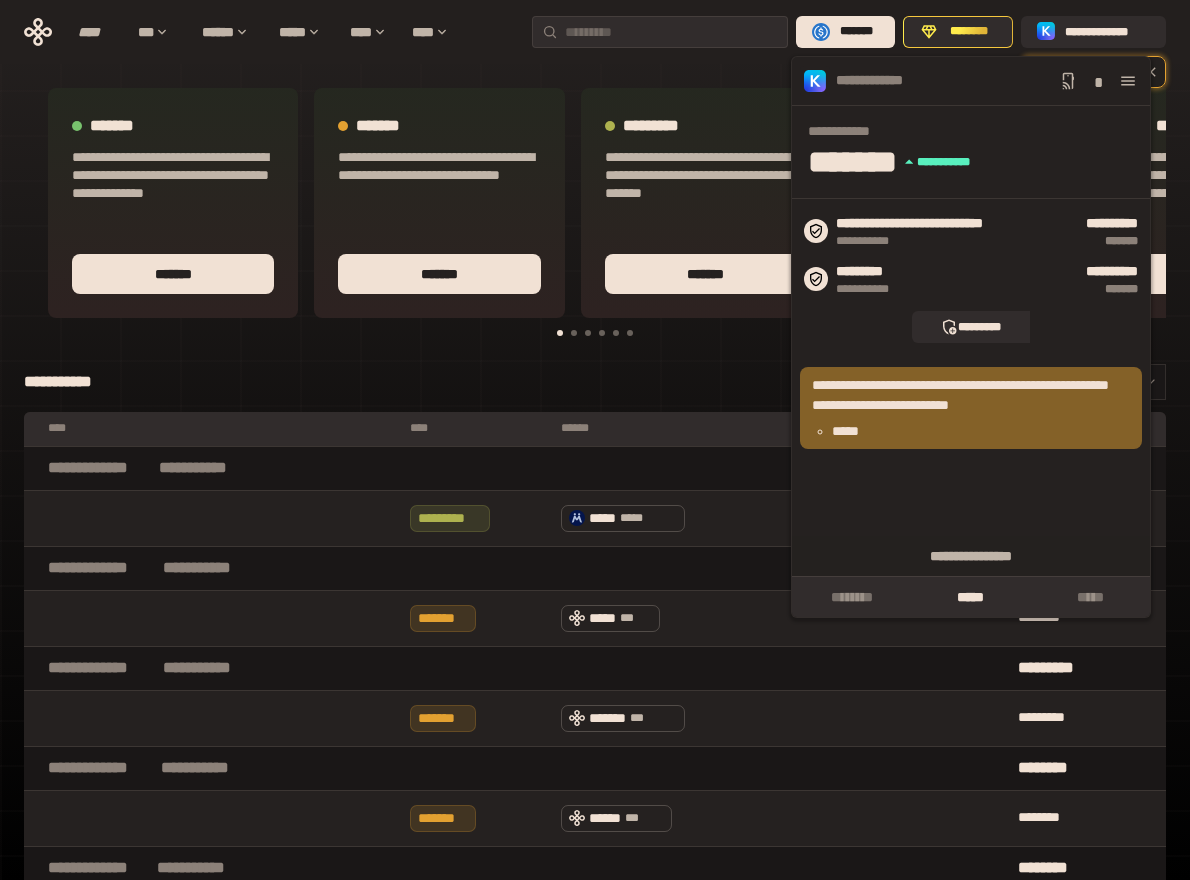click on "**********" at bounding box center (595, 382) 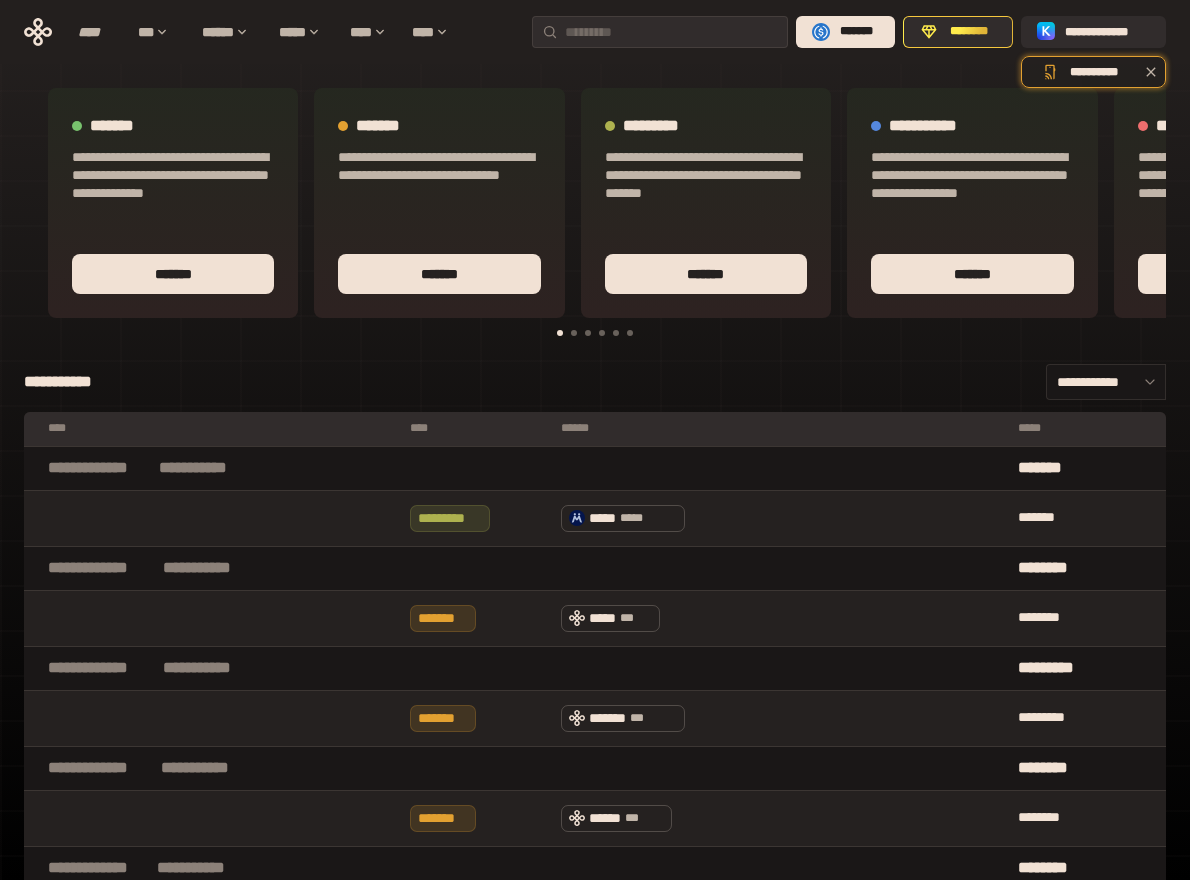 click at bounding box center (574, 333) 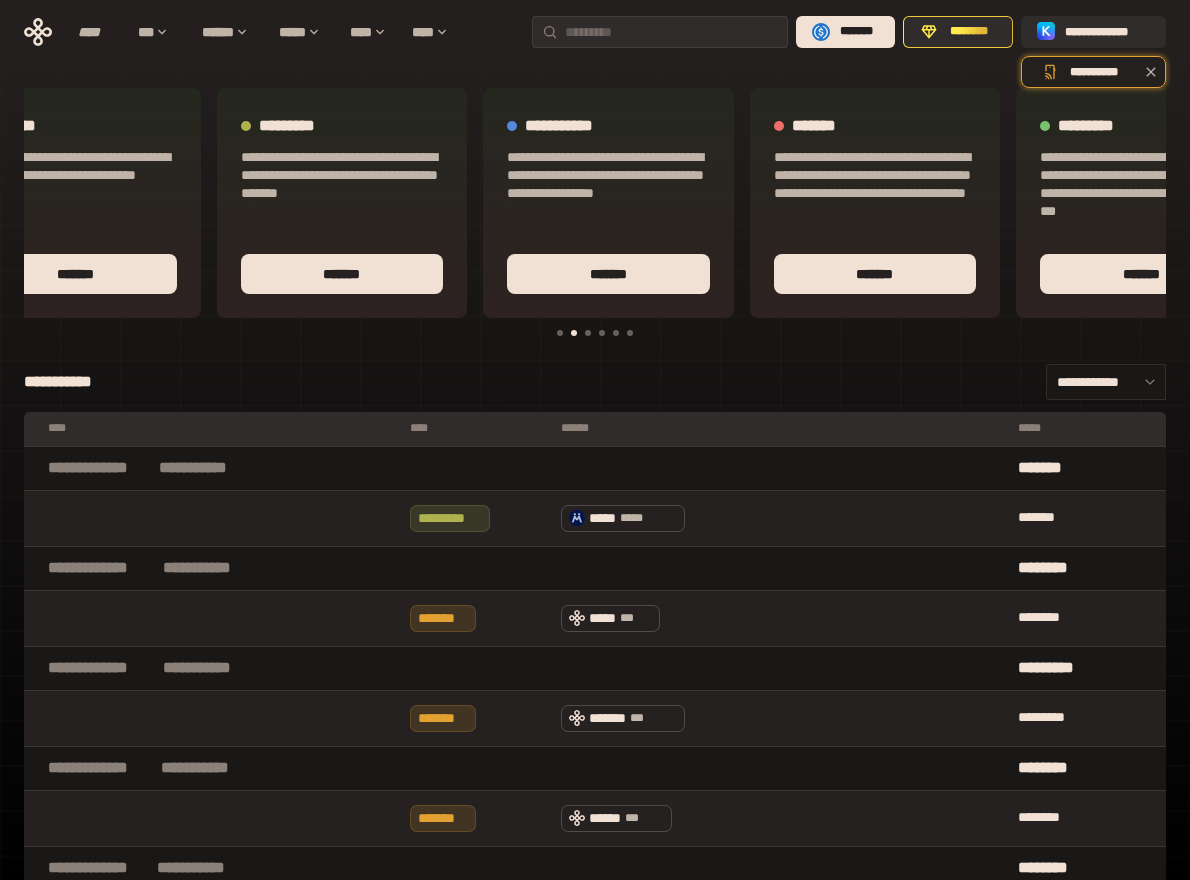 scroll, scrollTop: 0, scrollLeft: 377, axis: horizontal 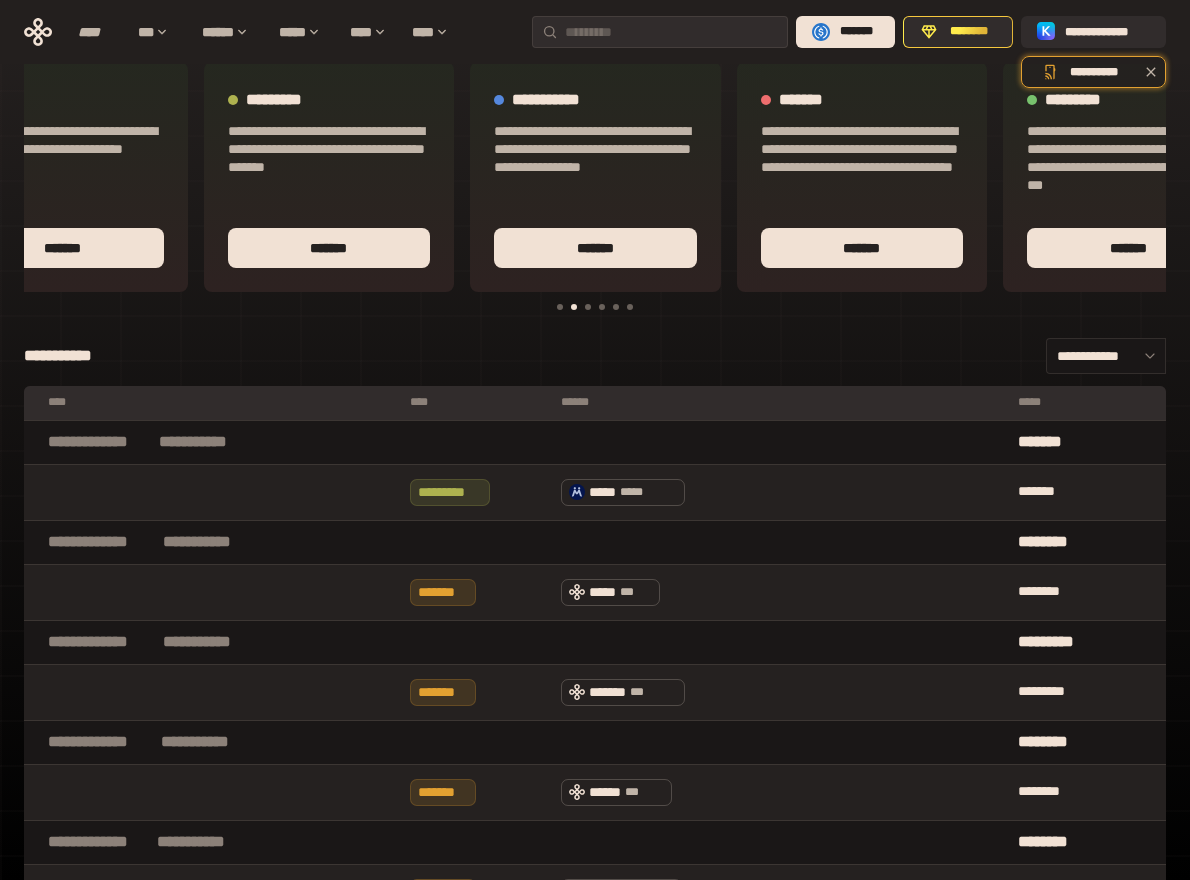 click on "**********" at bounding box center (595, 356) 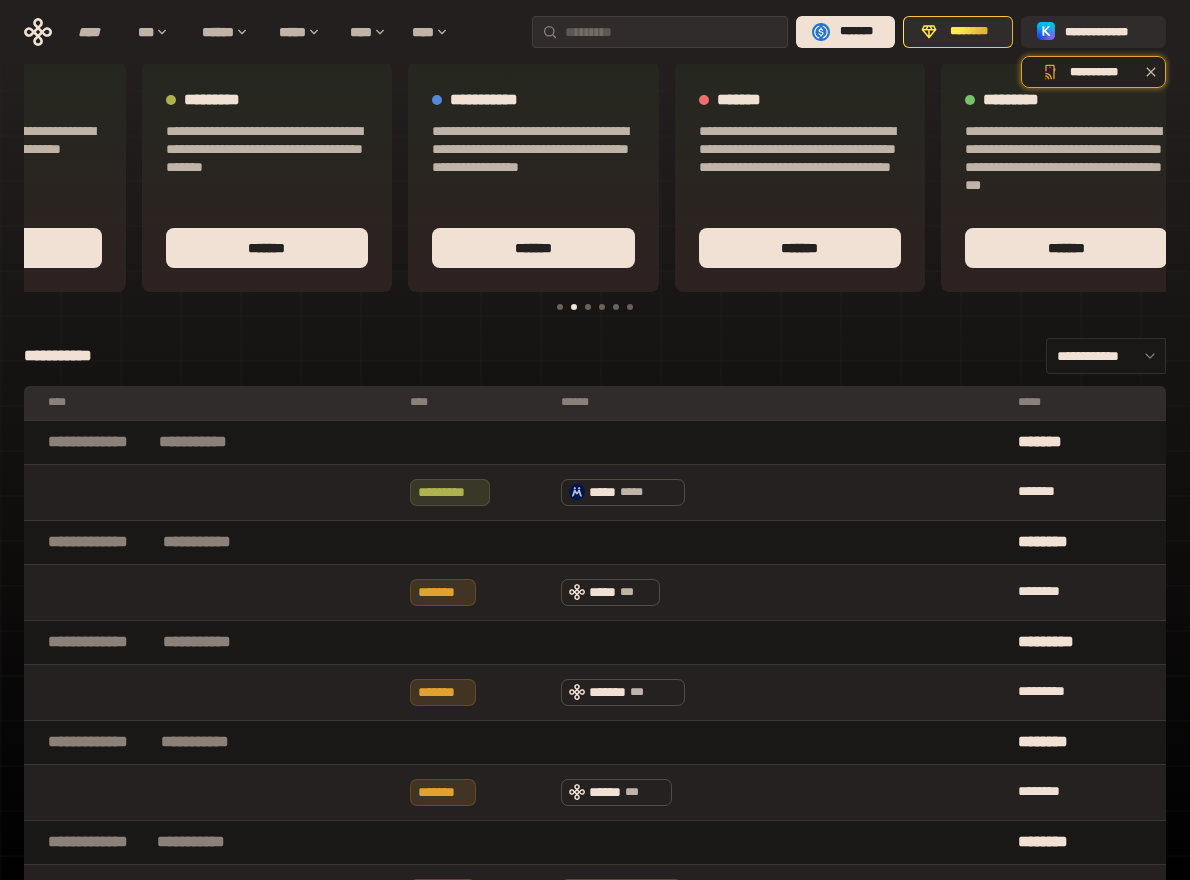 scroll, scrollTop: 0, scrollLeft: 488, axis: horizontal 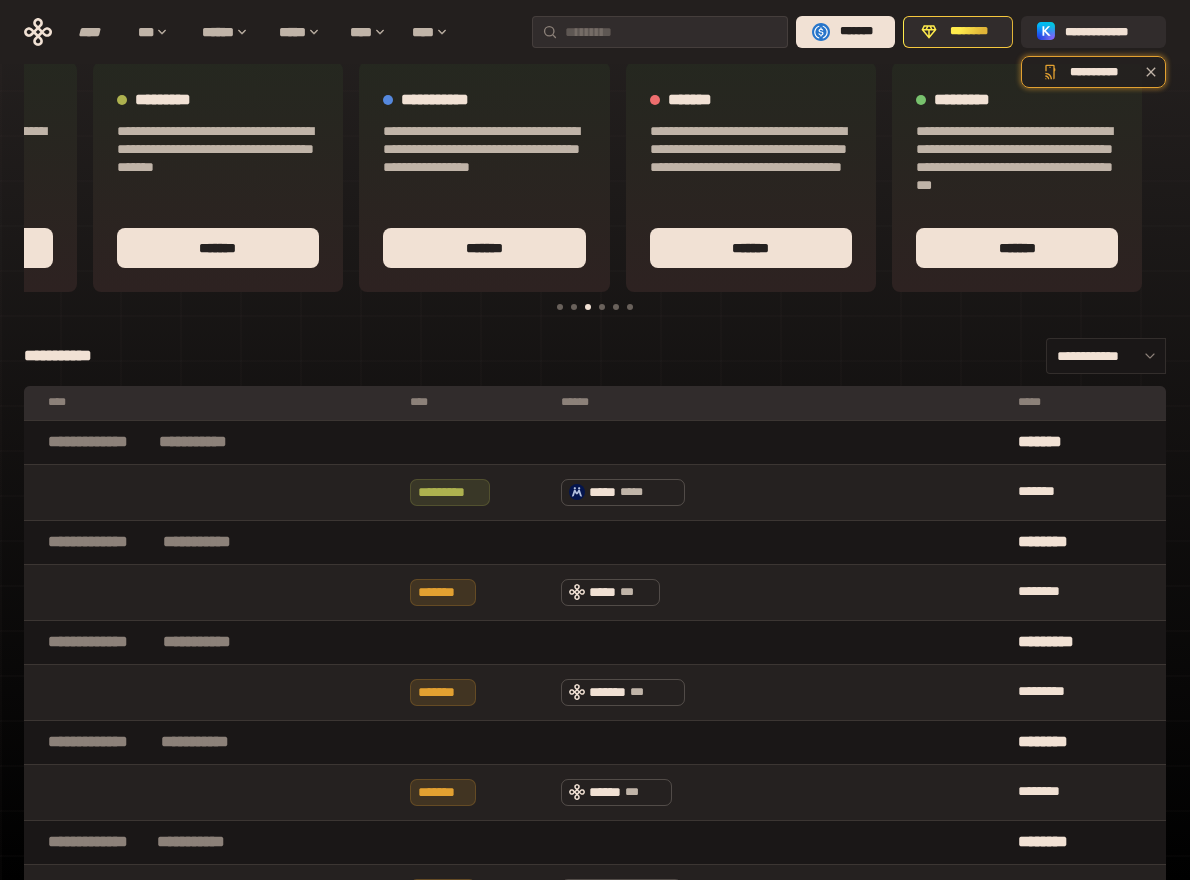click at bounding box center (616, 307) 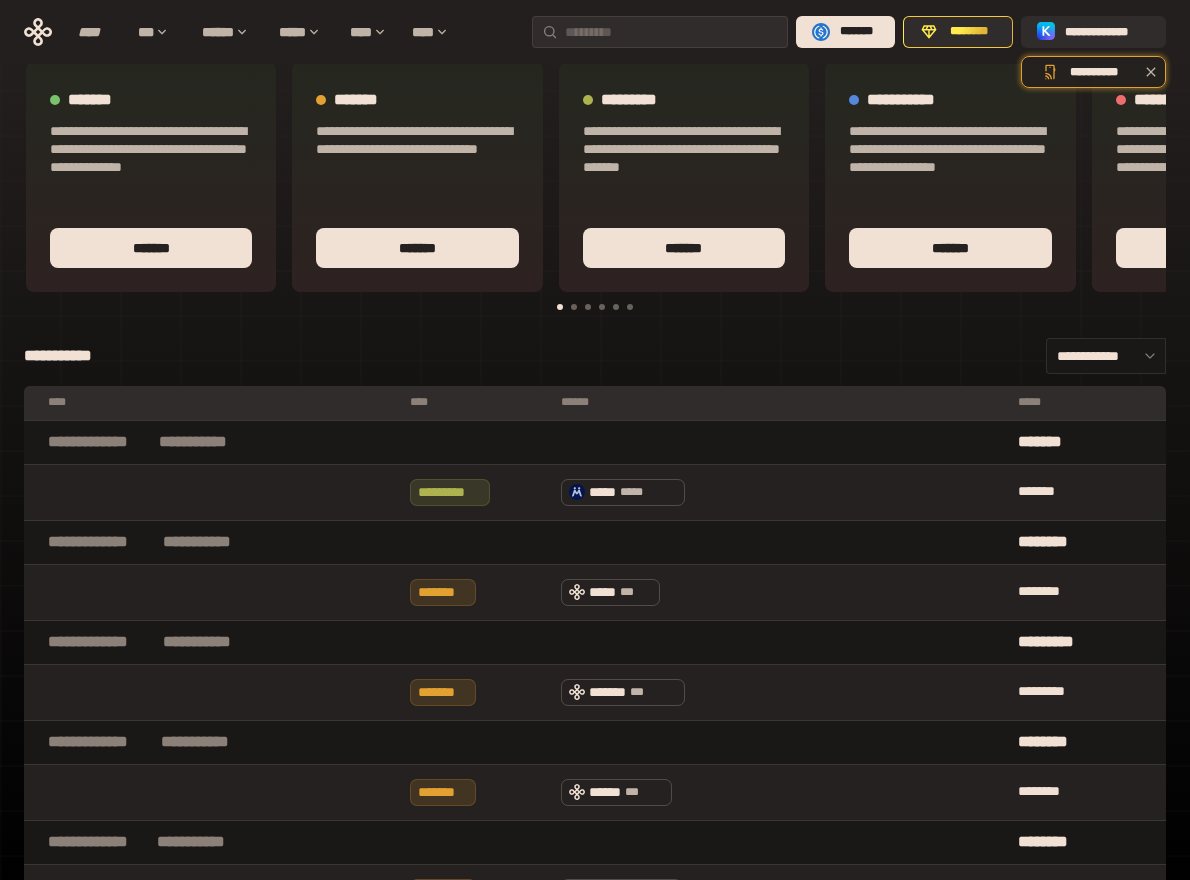scroll, scrollTop: 0, scrollLeft: 0, axis: both 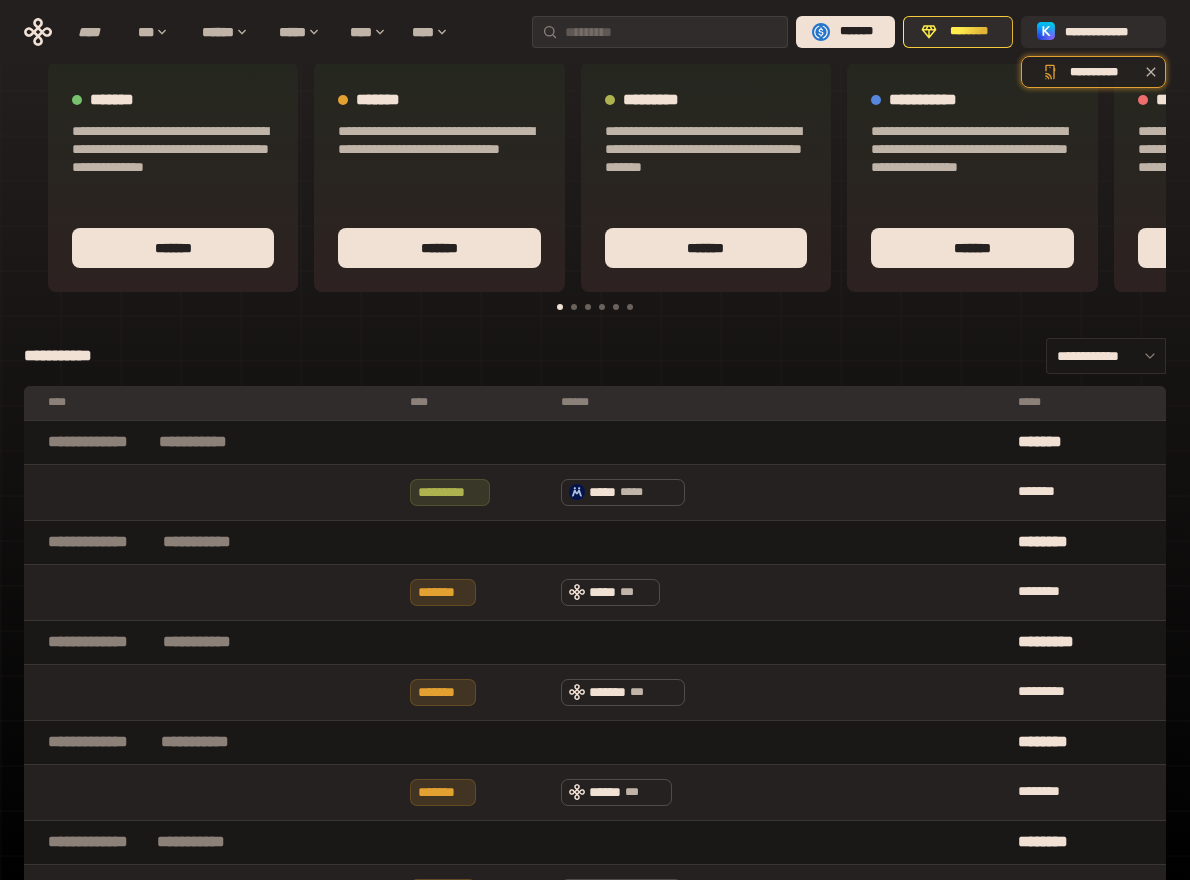 drag, startPoint x: 112, startPoint y: 129, endPoint x: 112, endPoint y: 116, distance: 13 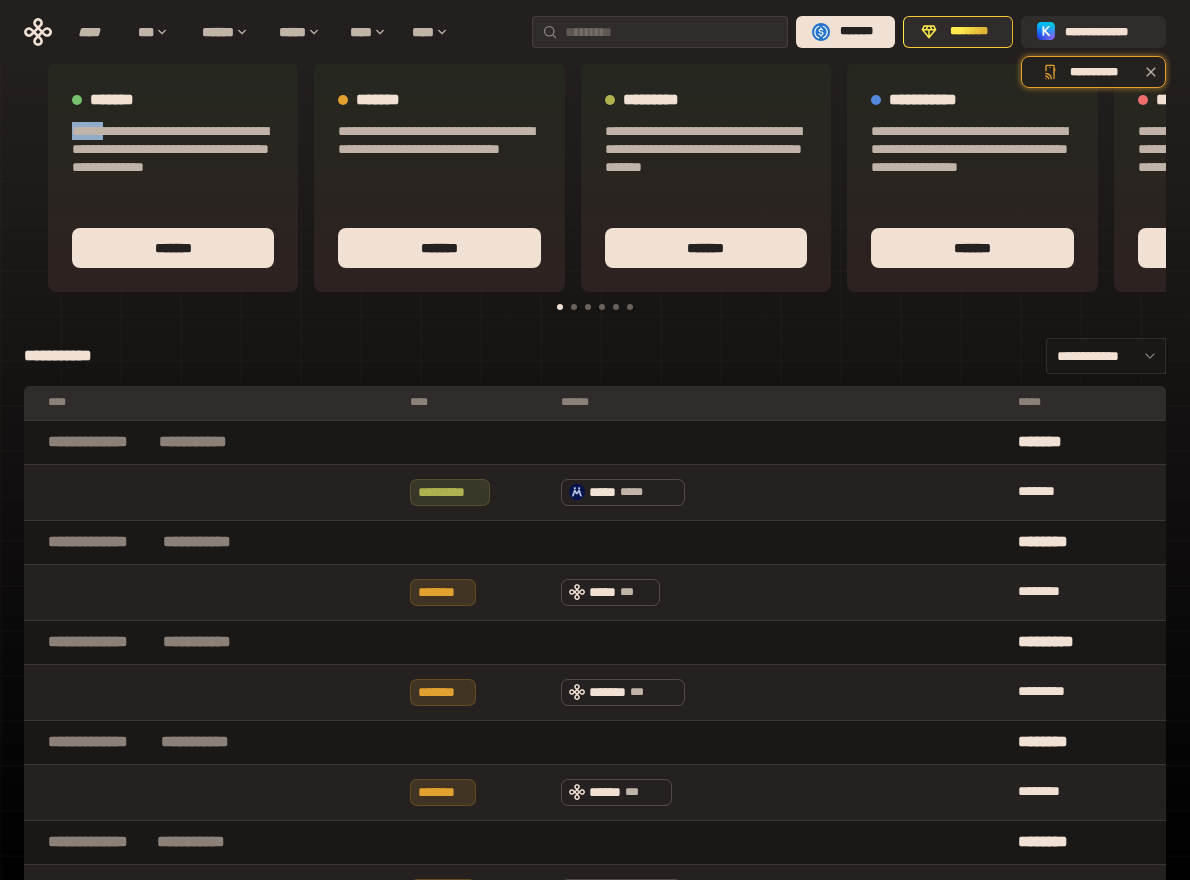 click on "**********" at bounding box center [173, 177] 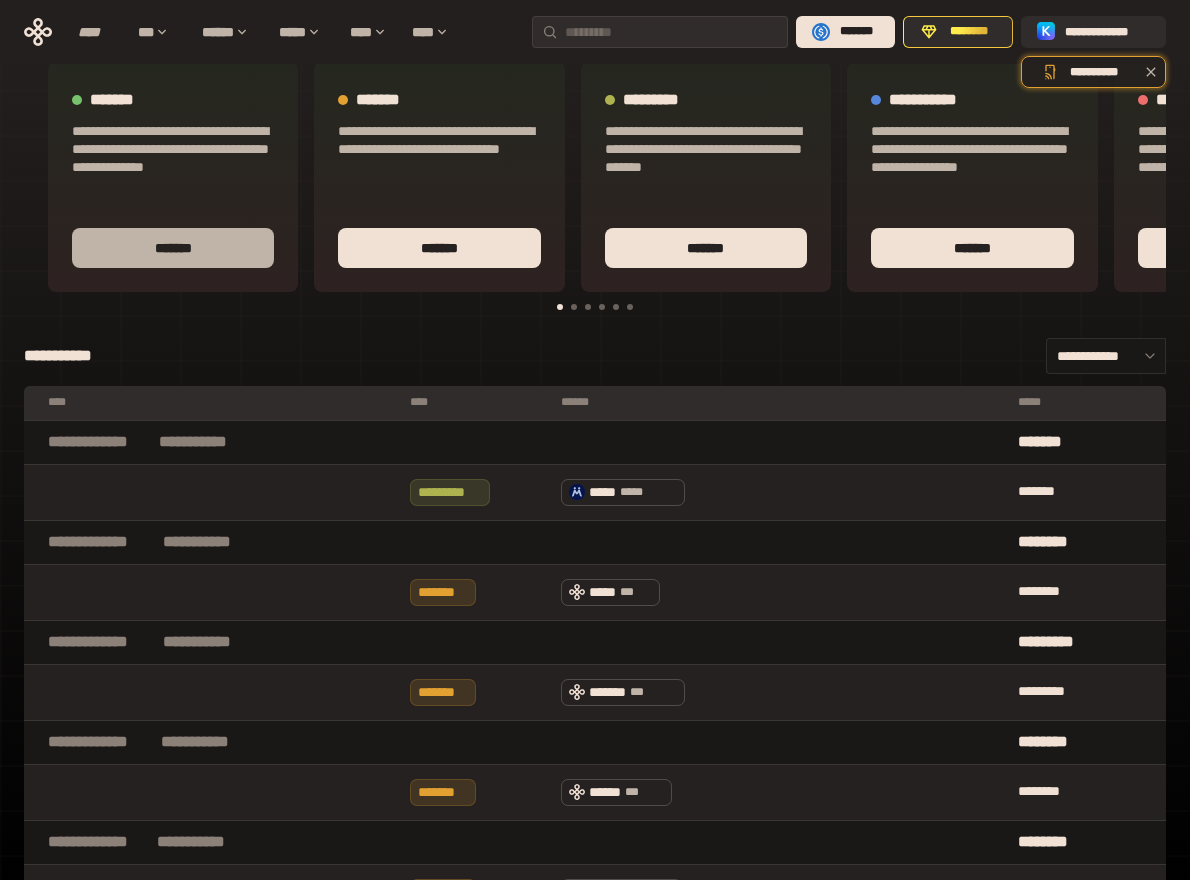 click on "*******" at bounding box center (173, 248) 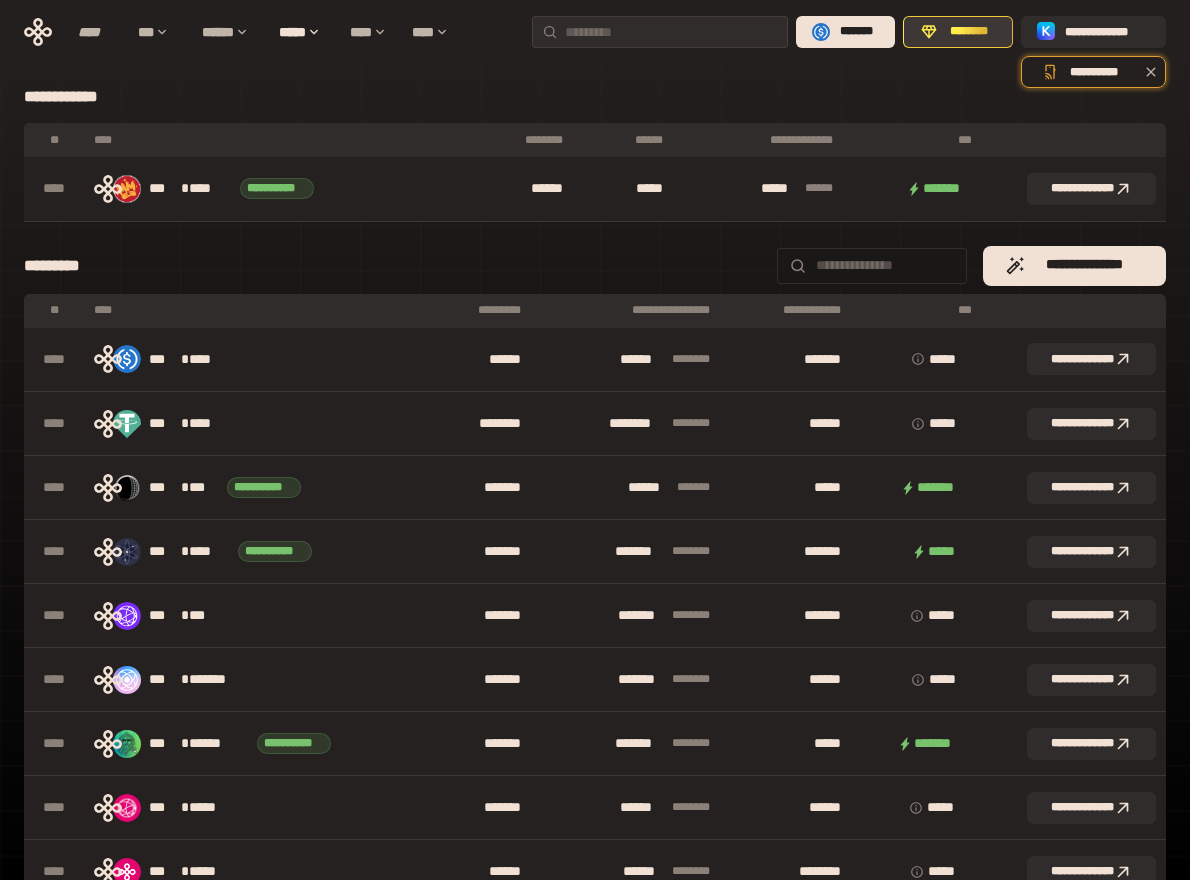 click on "********" at bounding box center (969, 32) 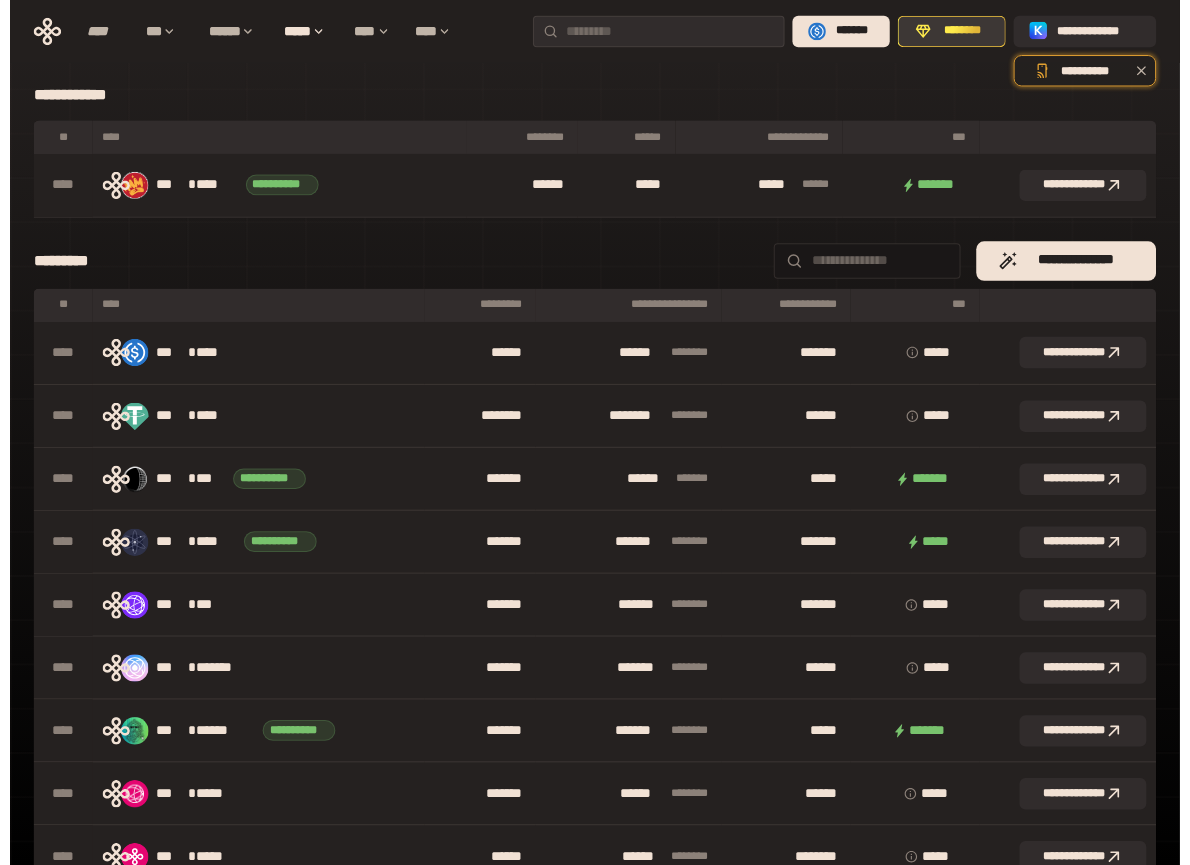 scroll, scrollTop: 0, scrollLeft: 0, axis: both 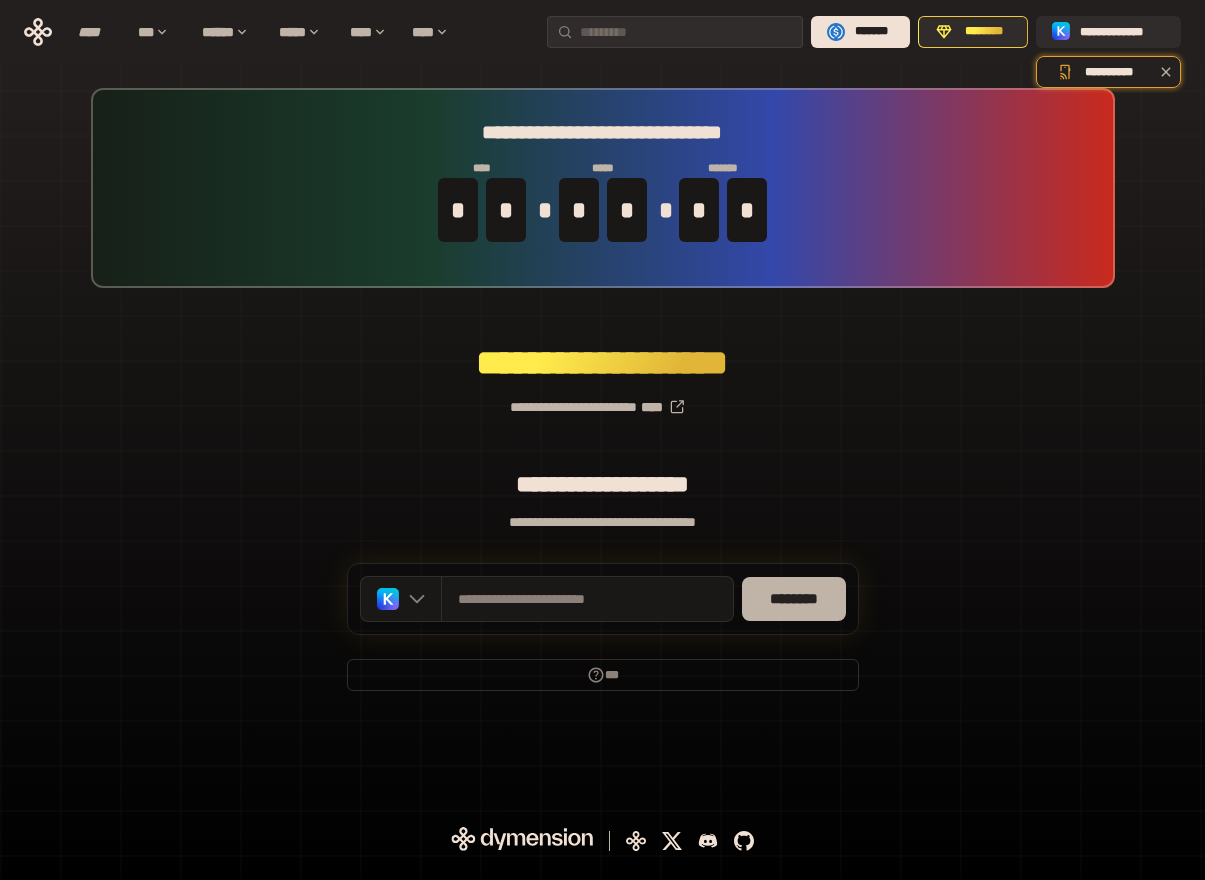 click on "********" at bounding box center (794, 599) 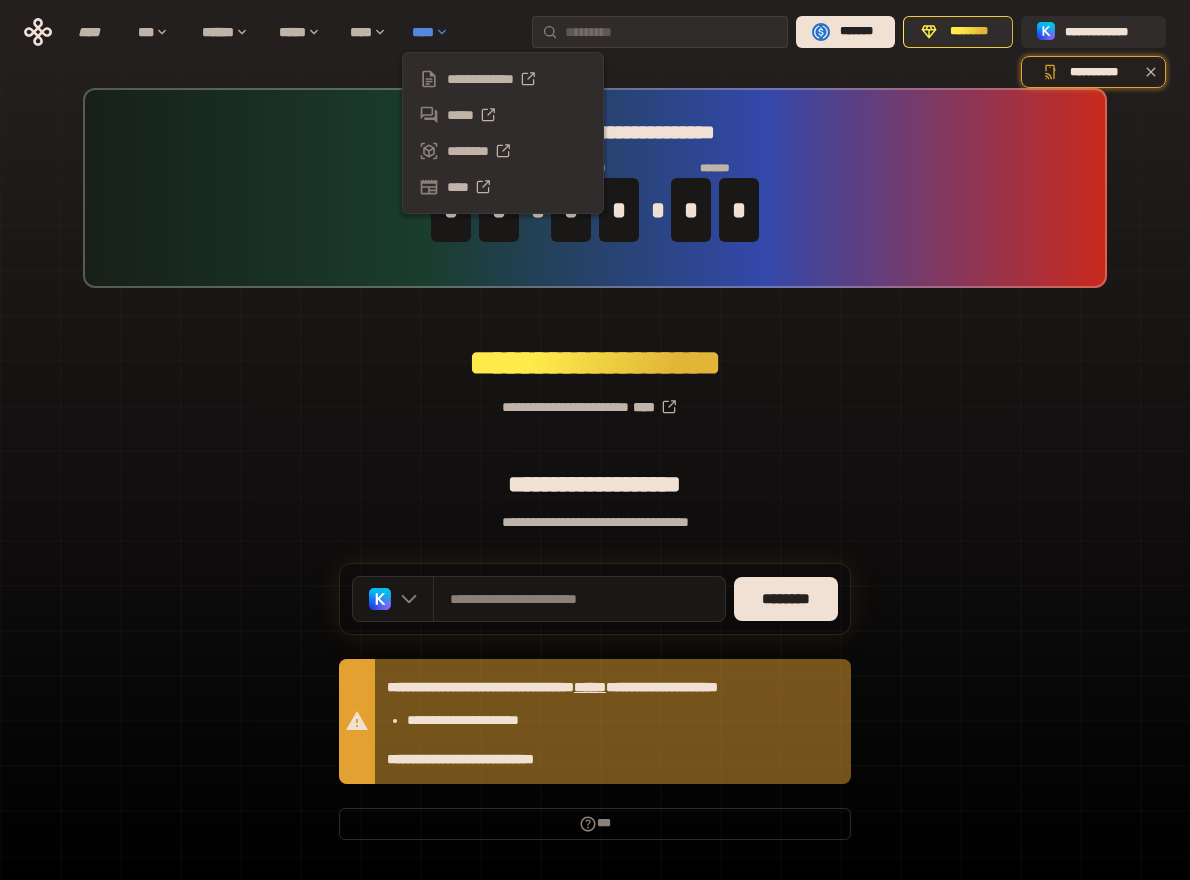 click on "****" at bounding box center [435, 32] 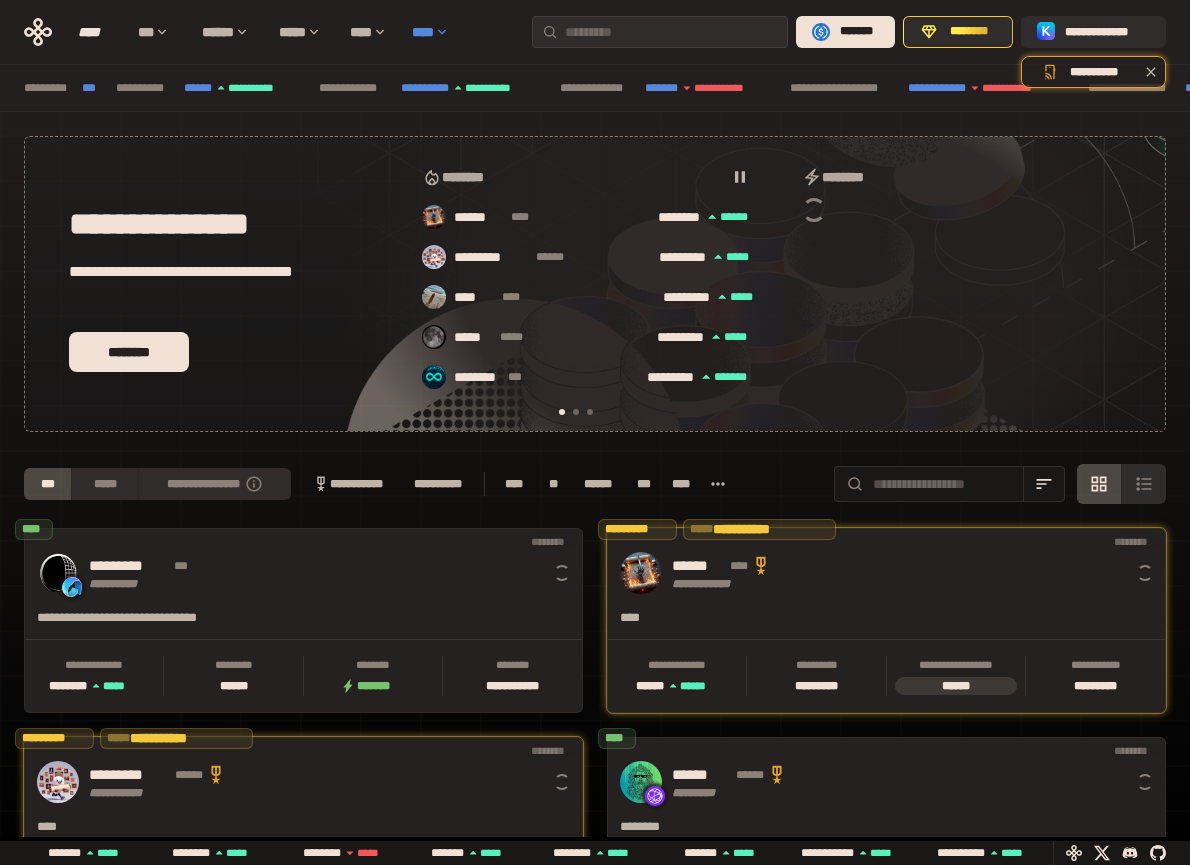 scroll, scrollTop: 0, scrollLeft: 16, axis: horizontal 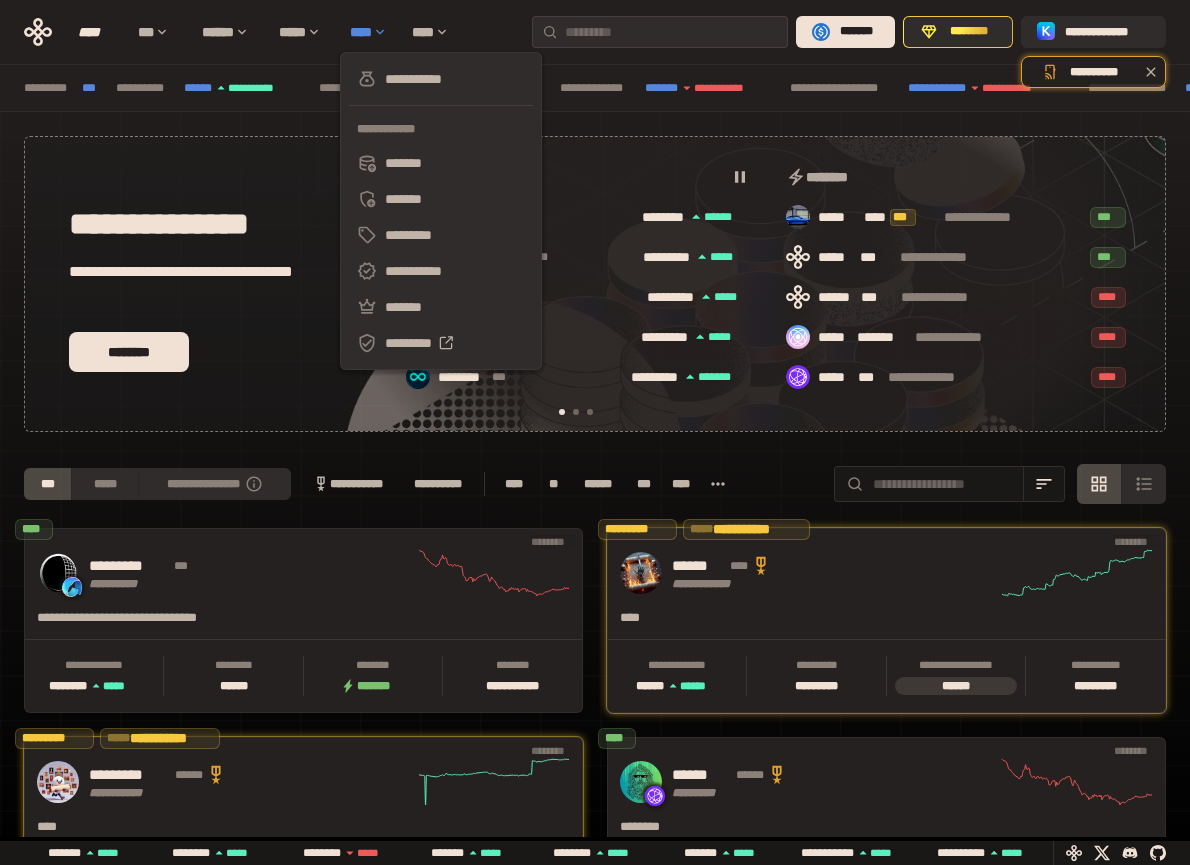 click on "****" at bounding box center [371, 32] 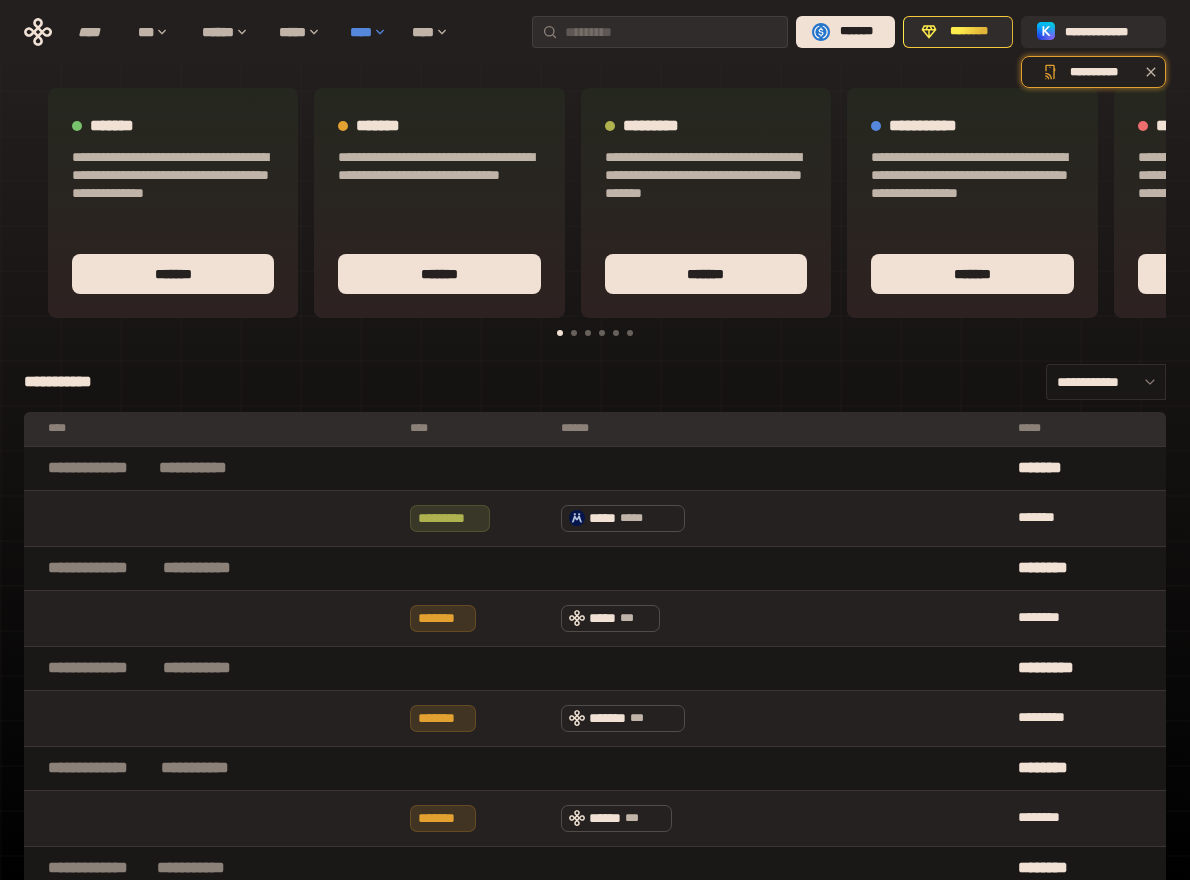 click on "****" at bounding box center [371, 32] 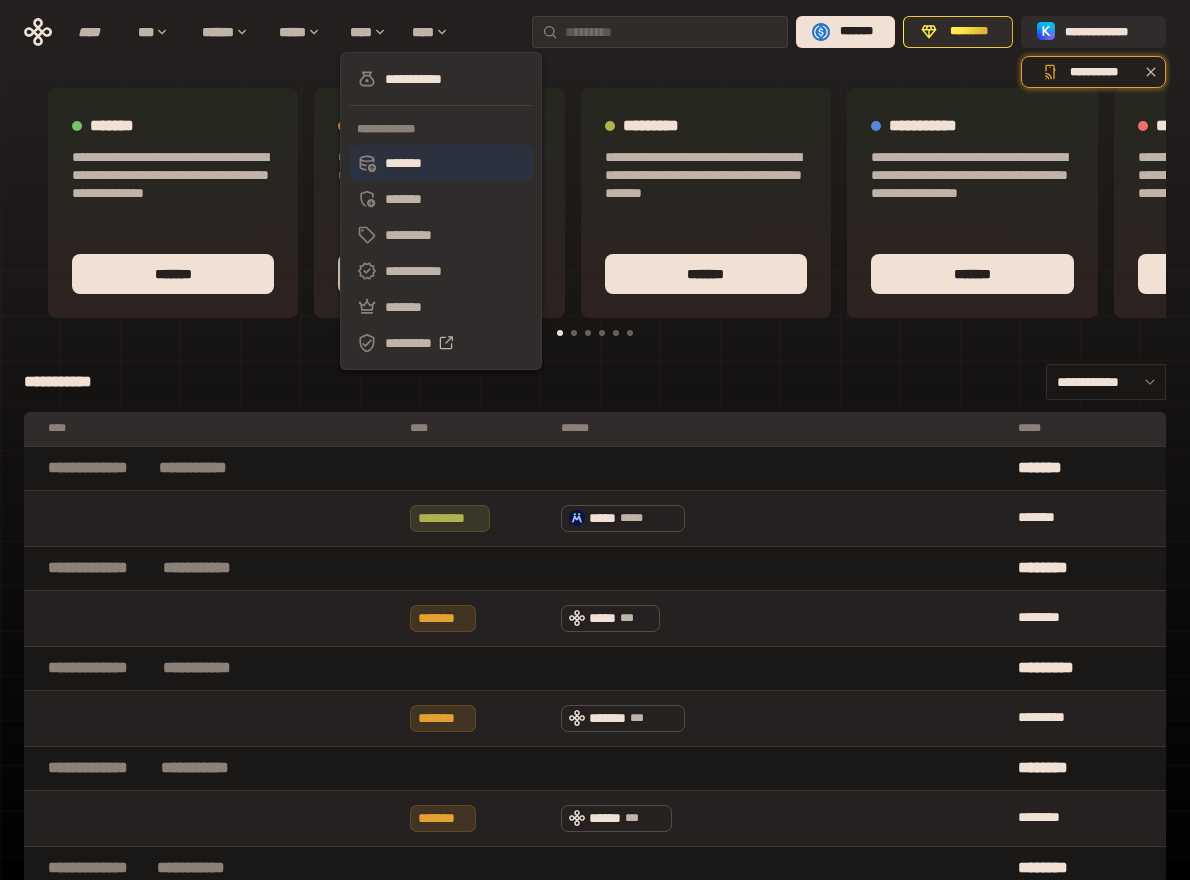 click on "*******" at bounding box center (441, 163) 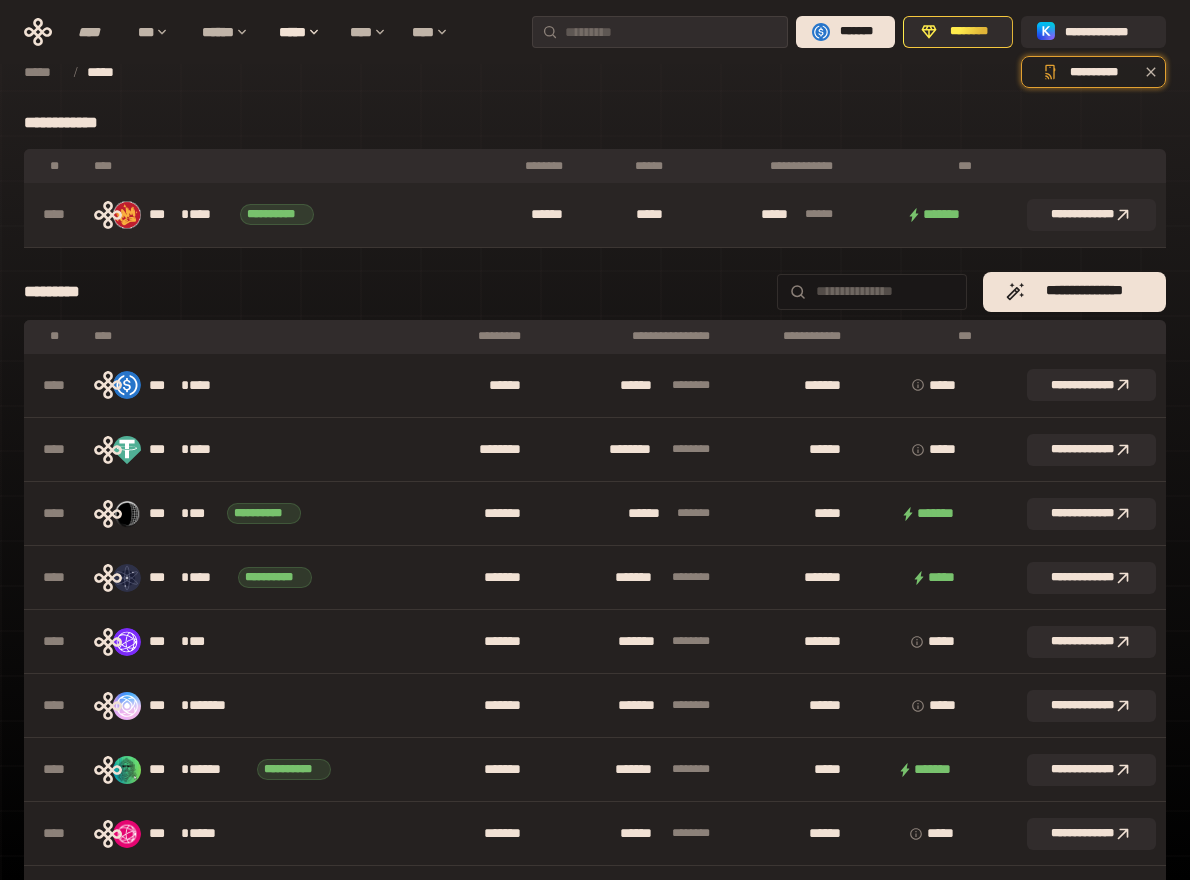 click on "******" at bounding box center (520, 215) 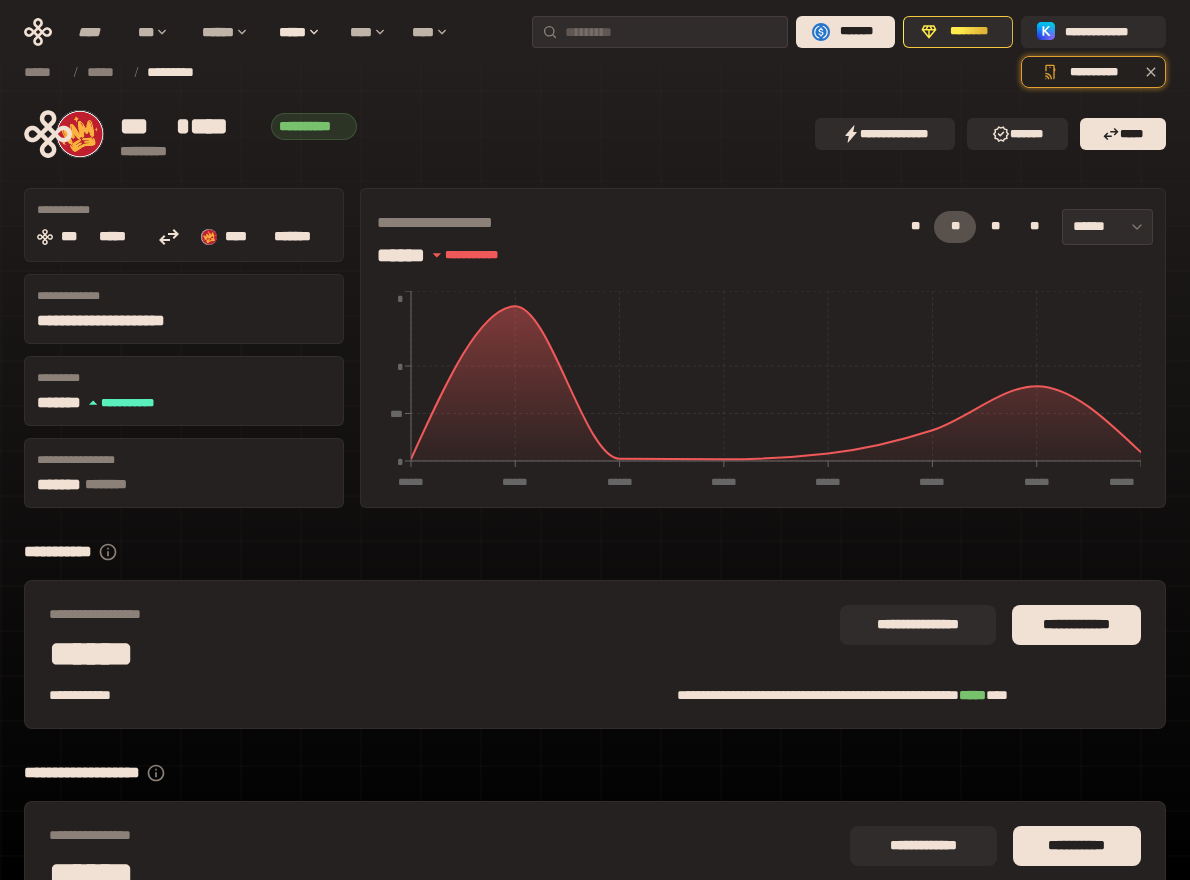 scroll, scrollTop: 162, scrollLeft: 0, axis: vertical 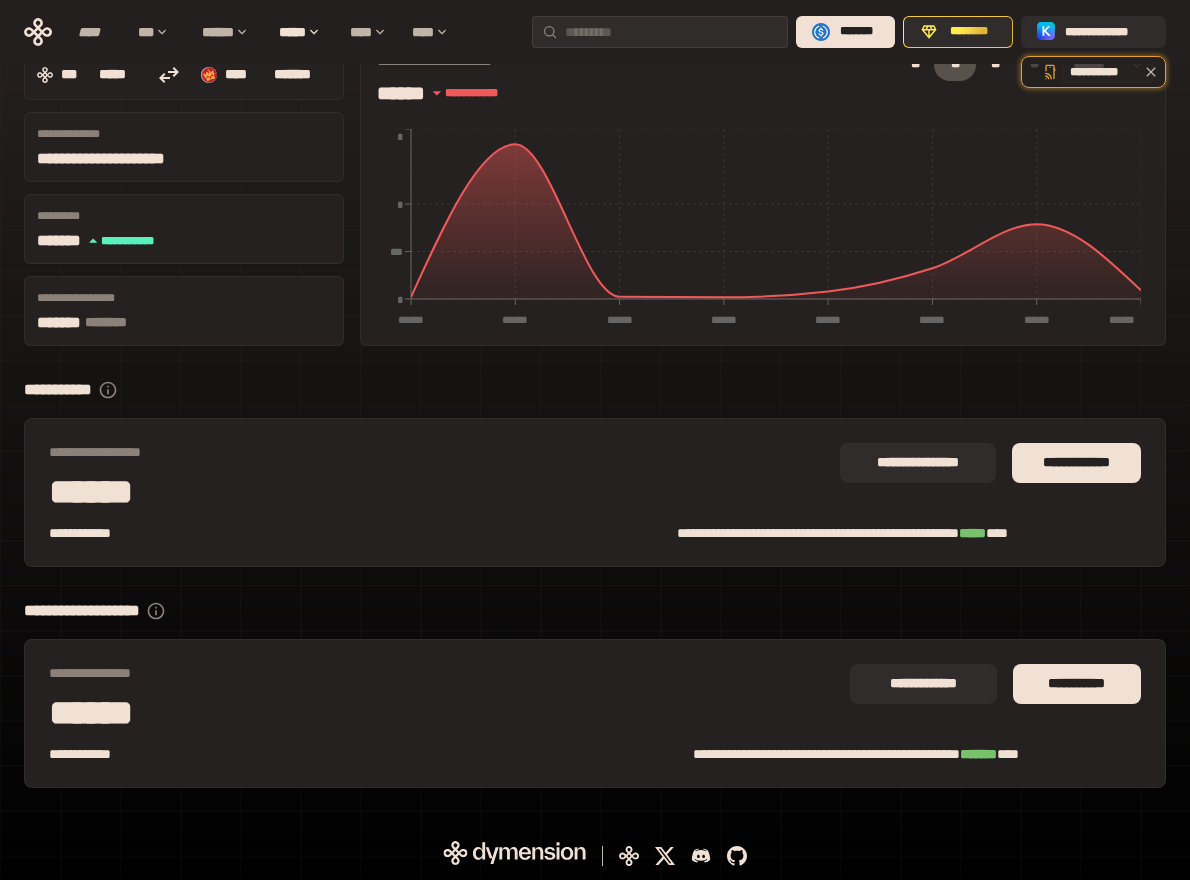 click on "**********" at bounding box center (995, 704) 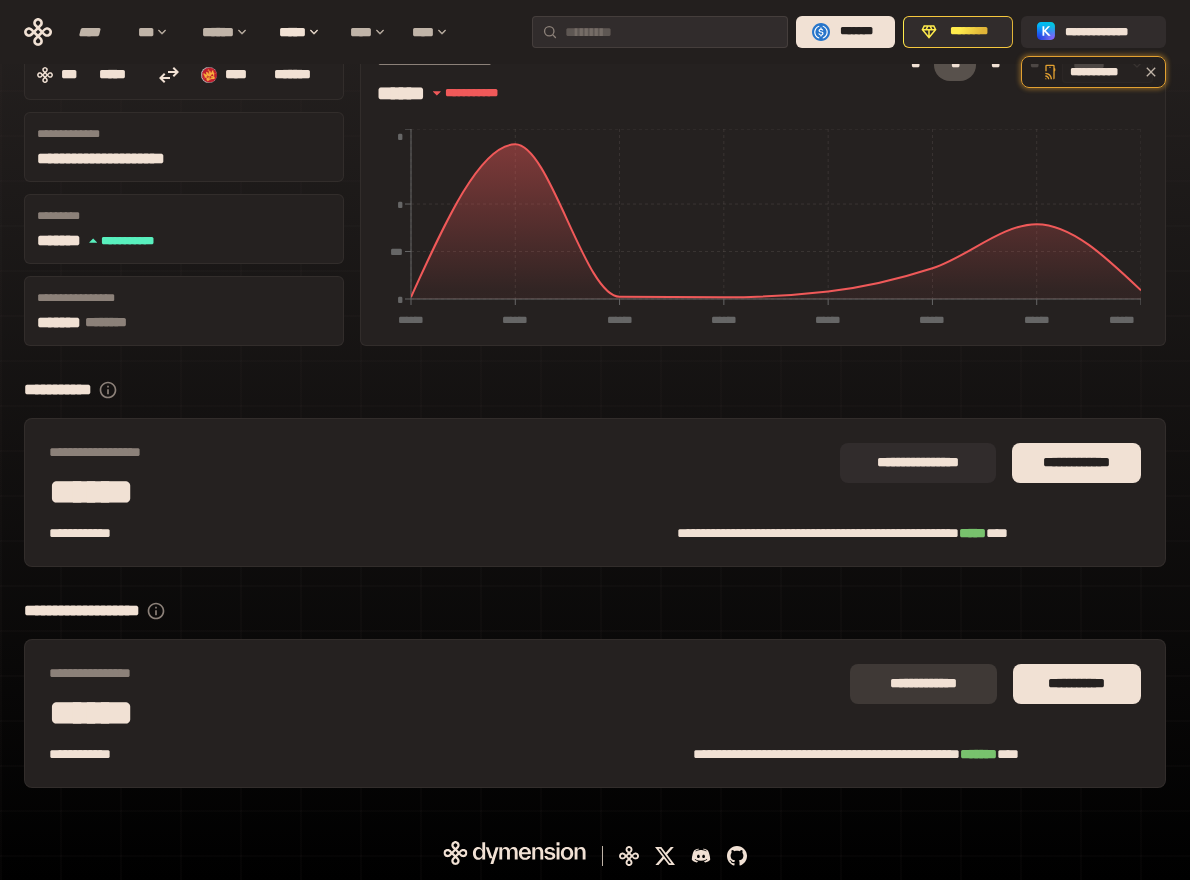 click on "**********" at bounding box center (923, 684) 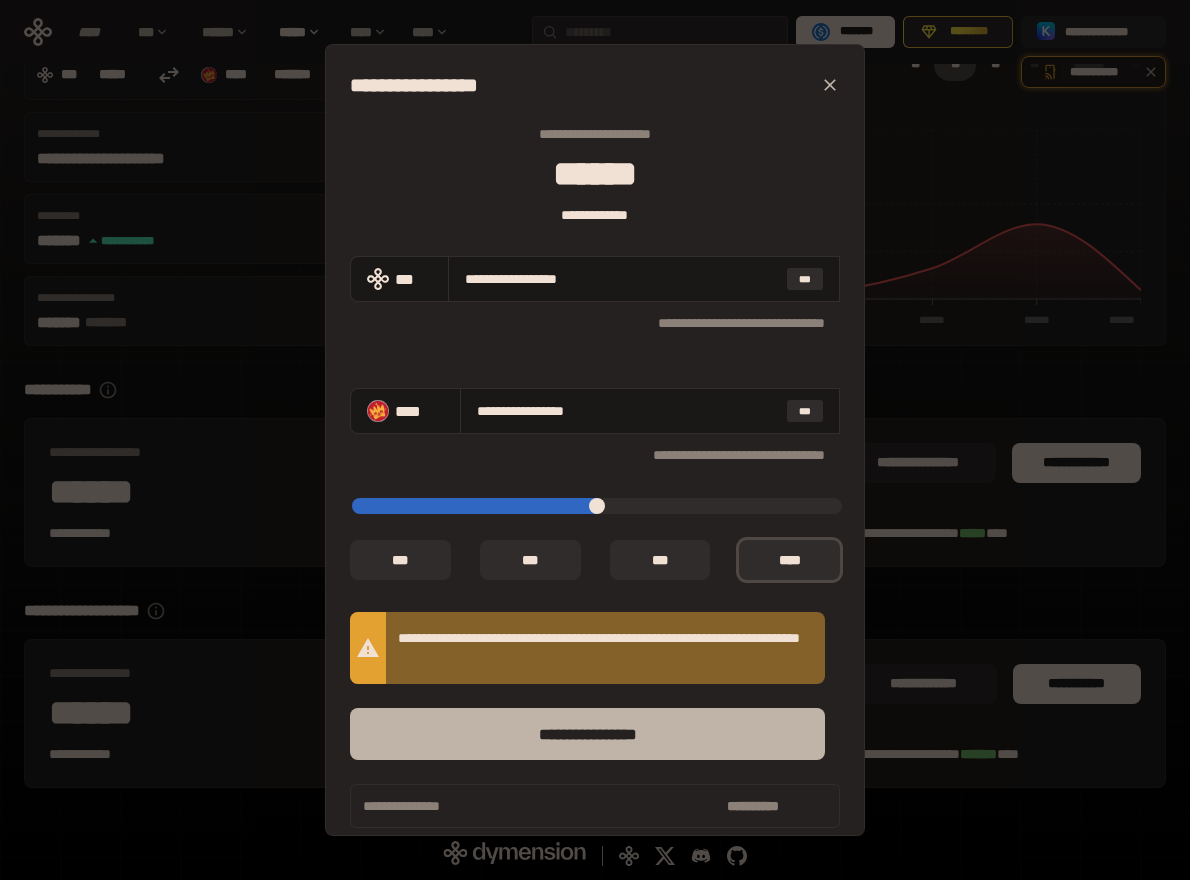 click on "****** *********" at bounding box center (587, 734) 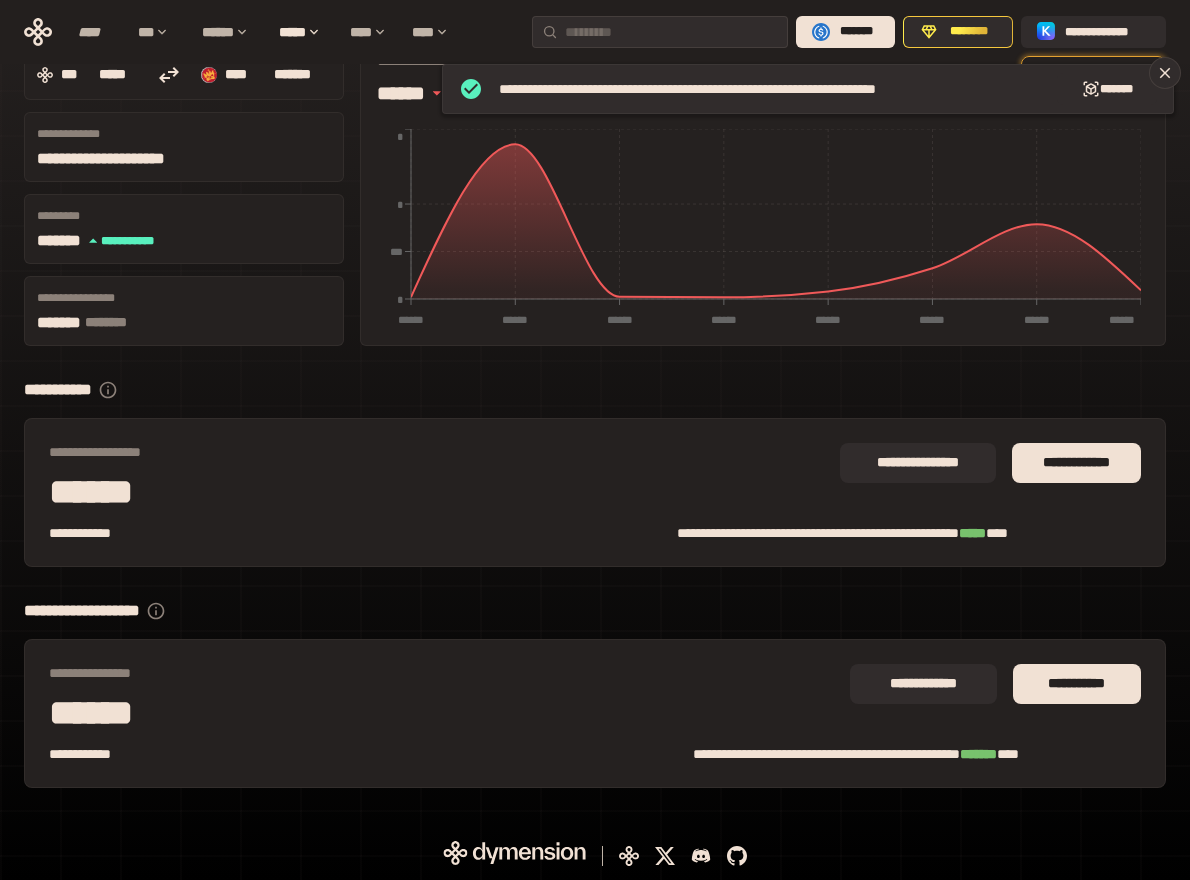 click on "**********" at bounding box center [990, 483] 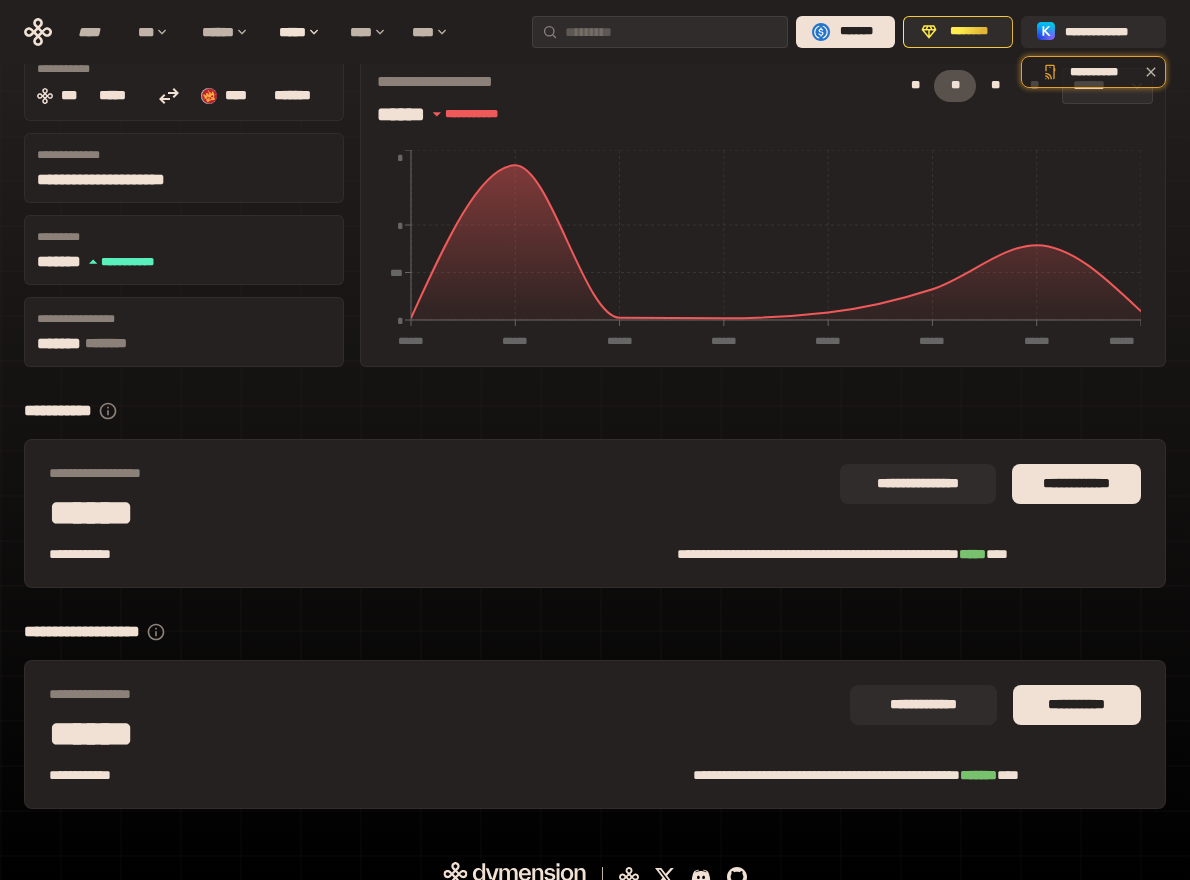 scroll, scrollTop: 162, scrollLeft: 0, axis: vertical 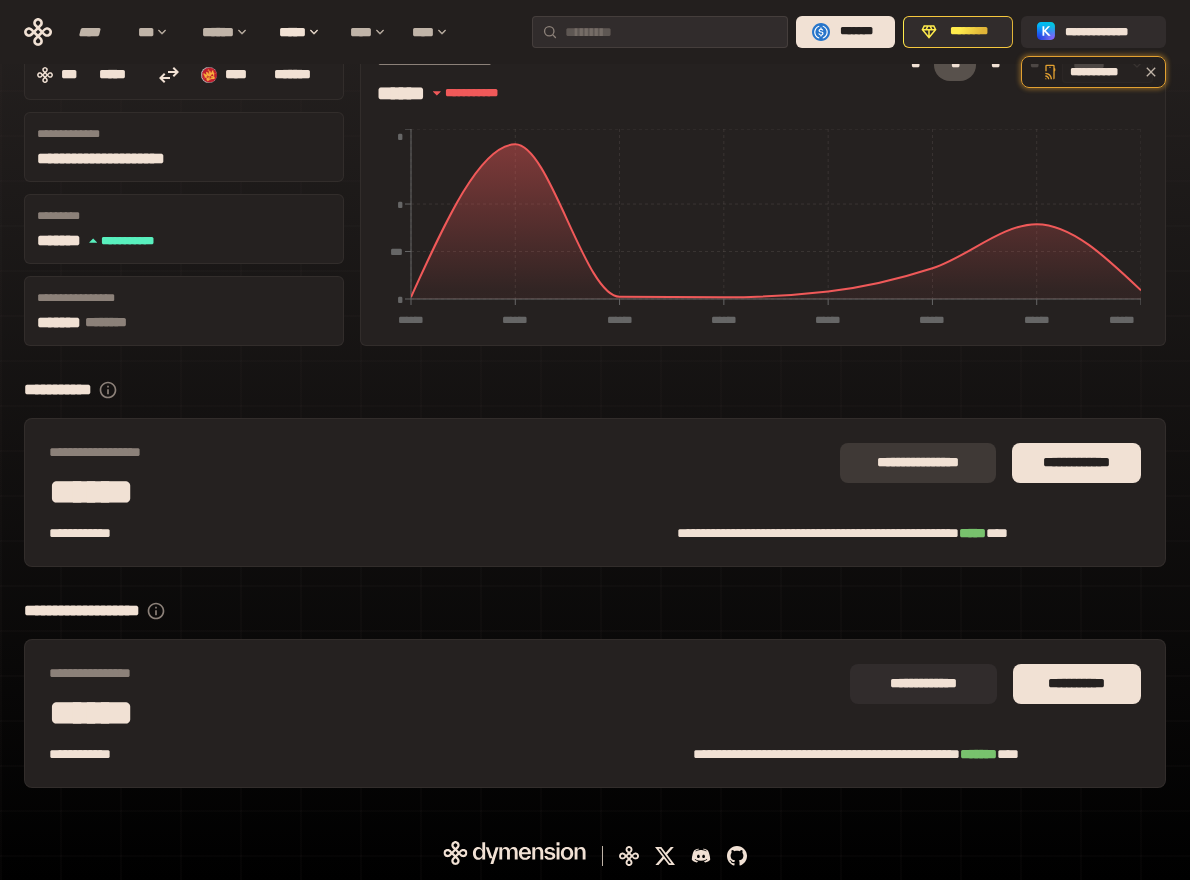 click on "**********" at bounding box center (918, 463) 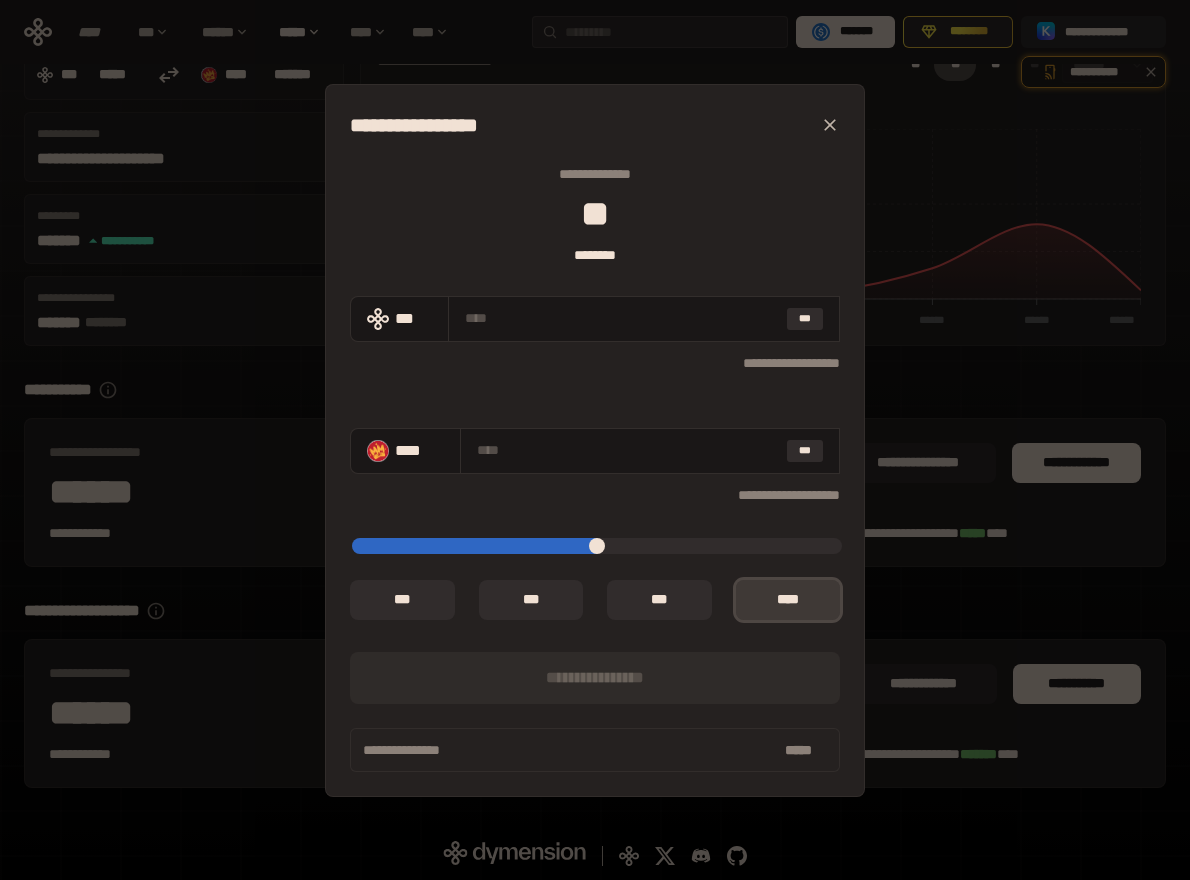 click on "*** *" at bounding box center (788, 600) 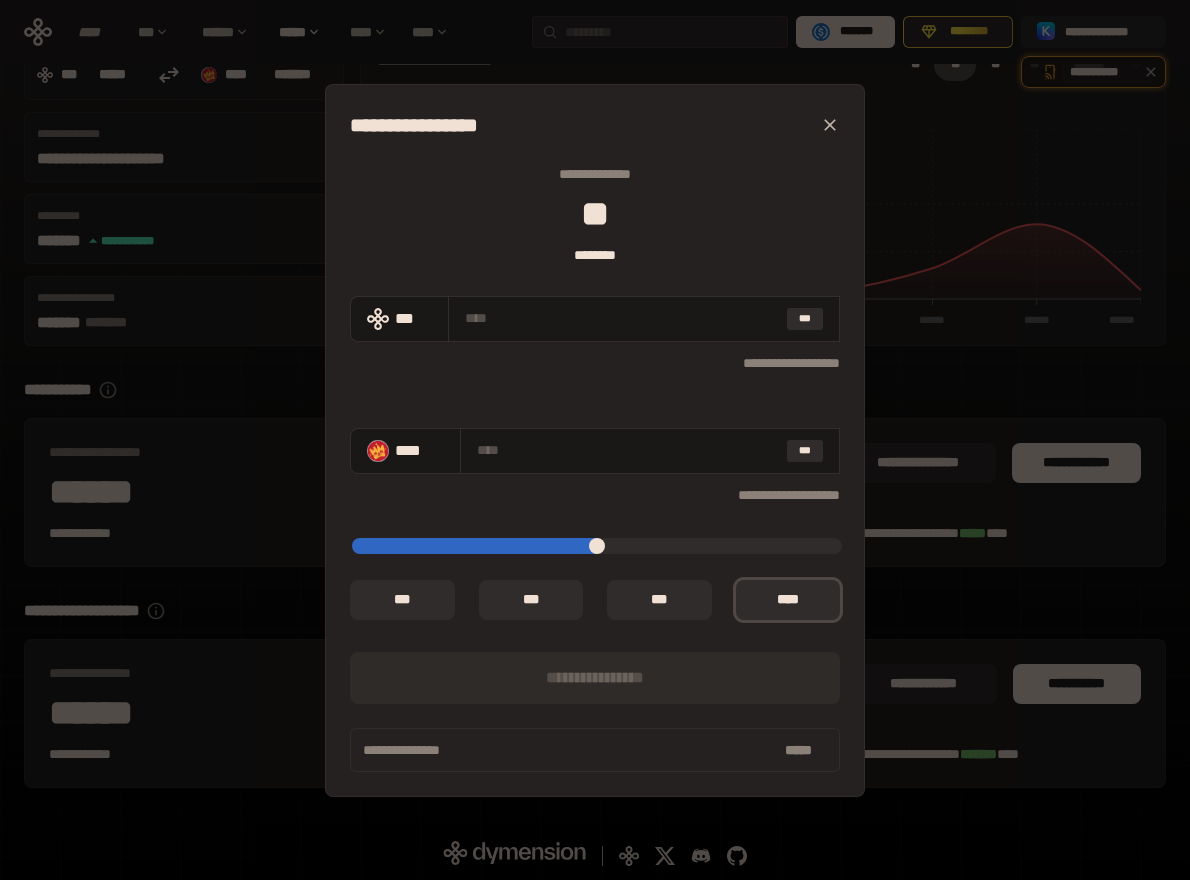 click 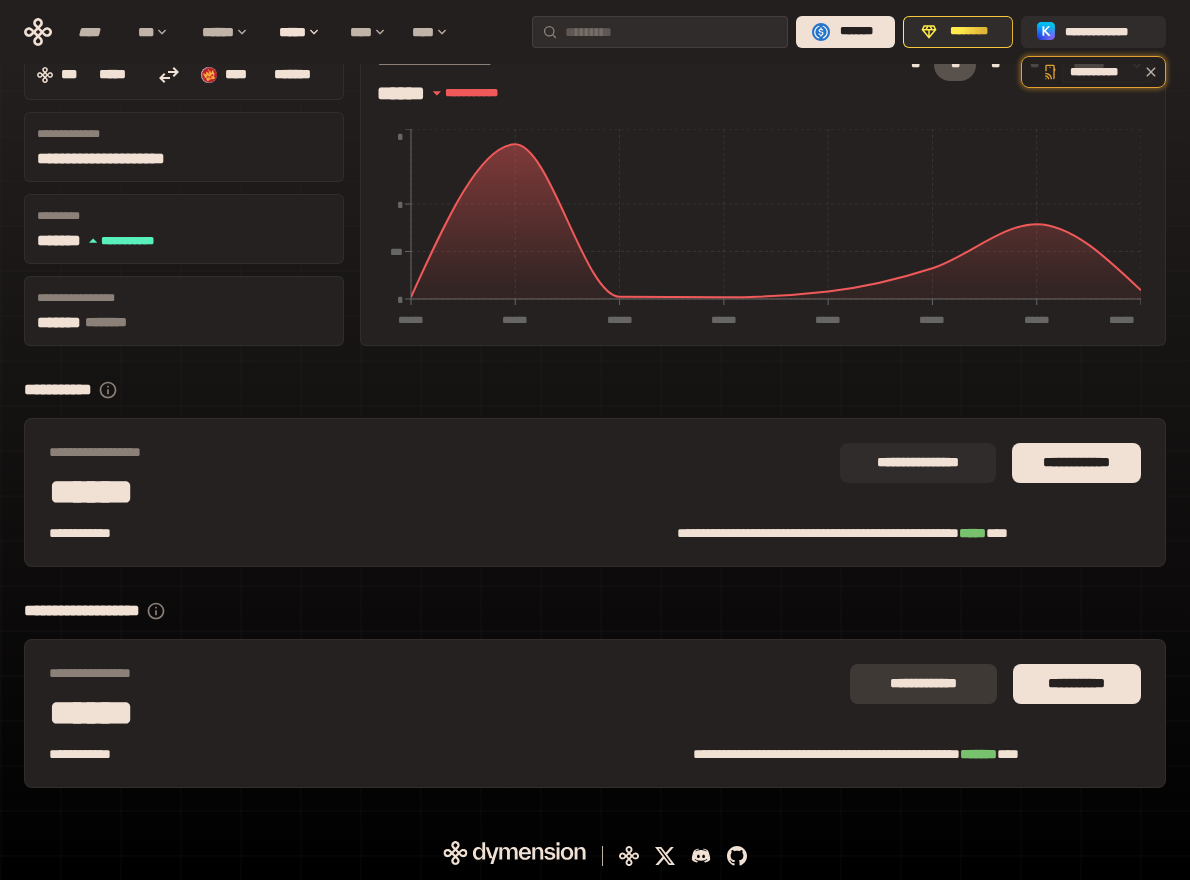 click on "**********" at bounding box center [923, 684] 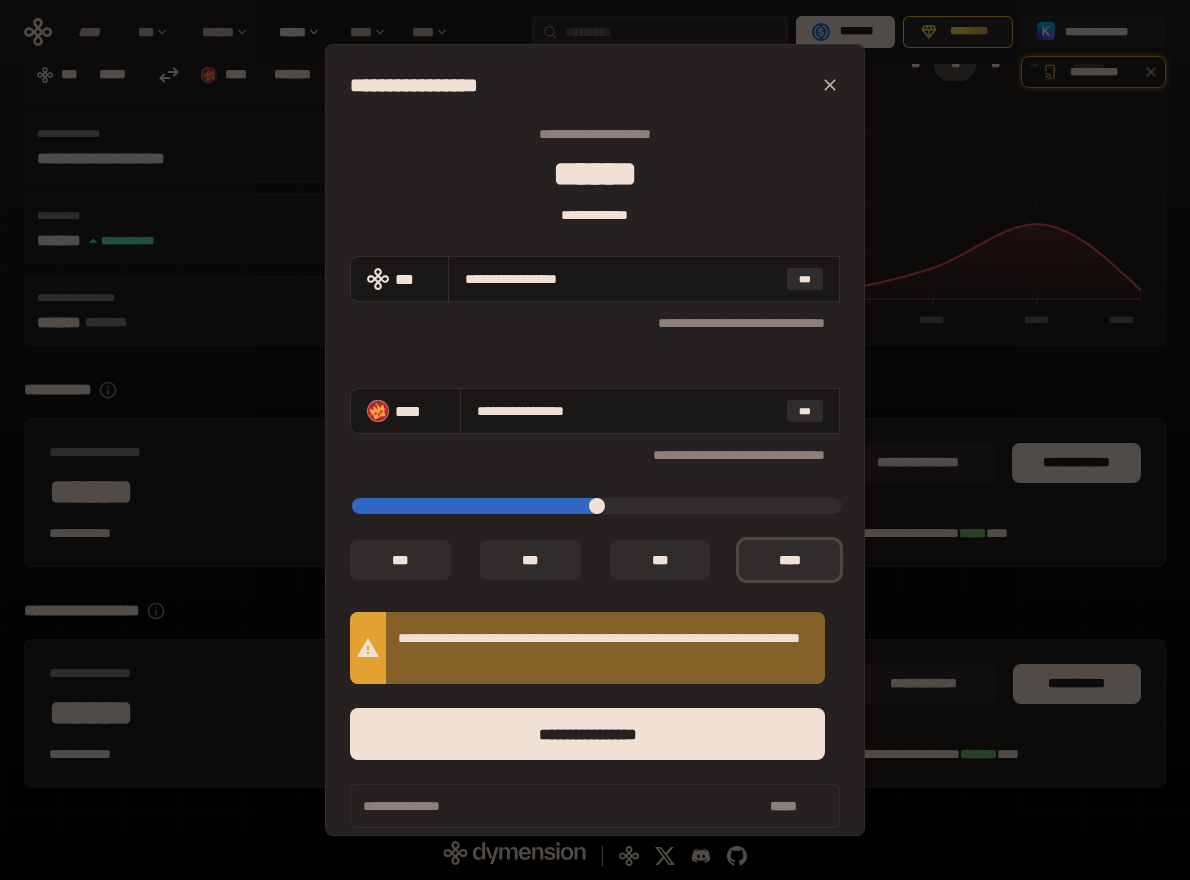 scroll, scrollTop: 17, scrollLeft: 0, axis: vertical 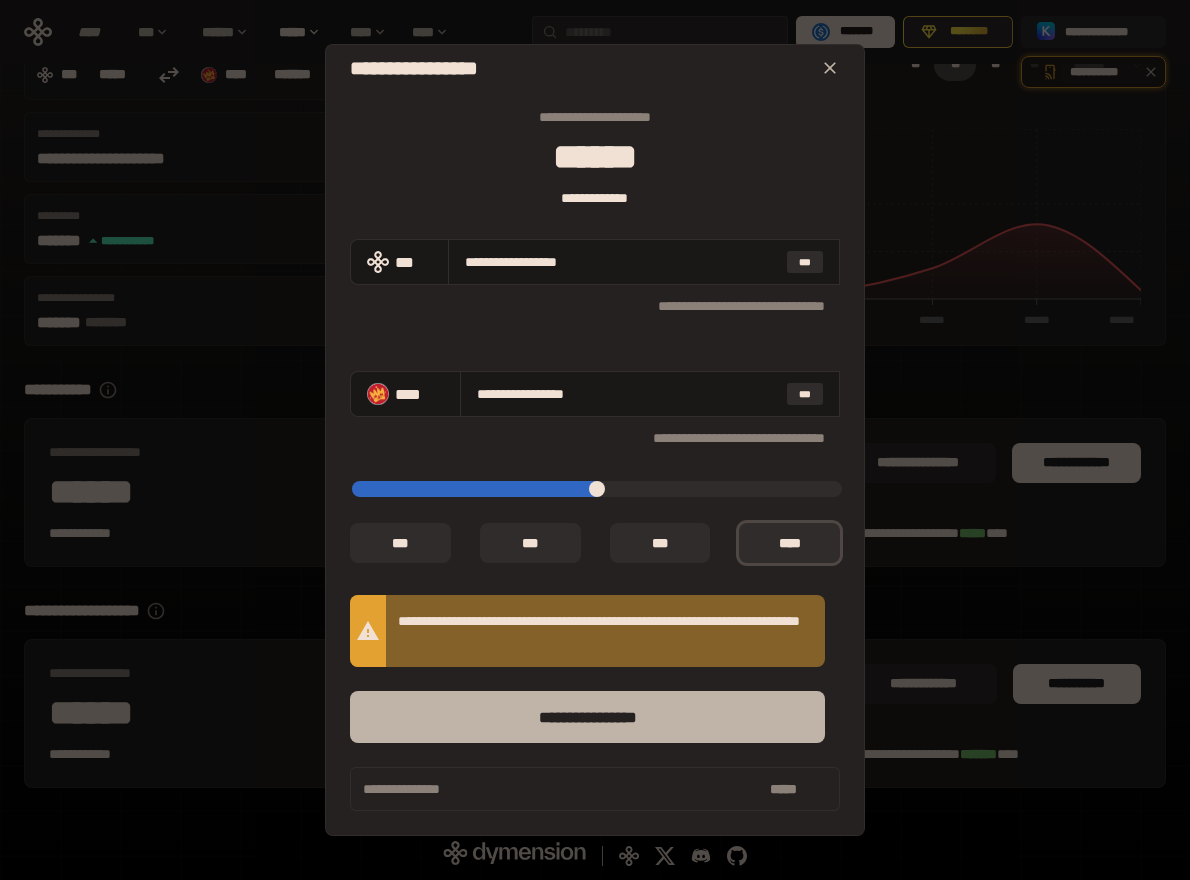 click on "****** *********" at bounding box center (587, 717) 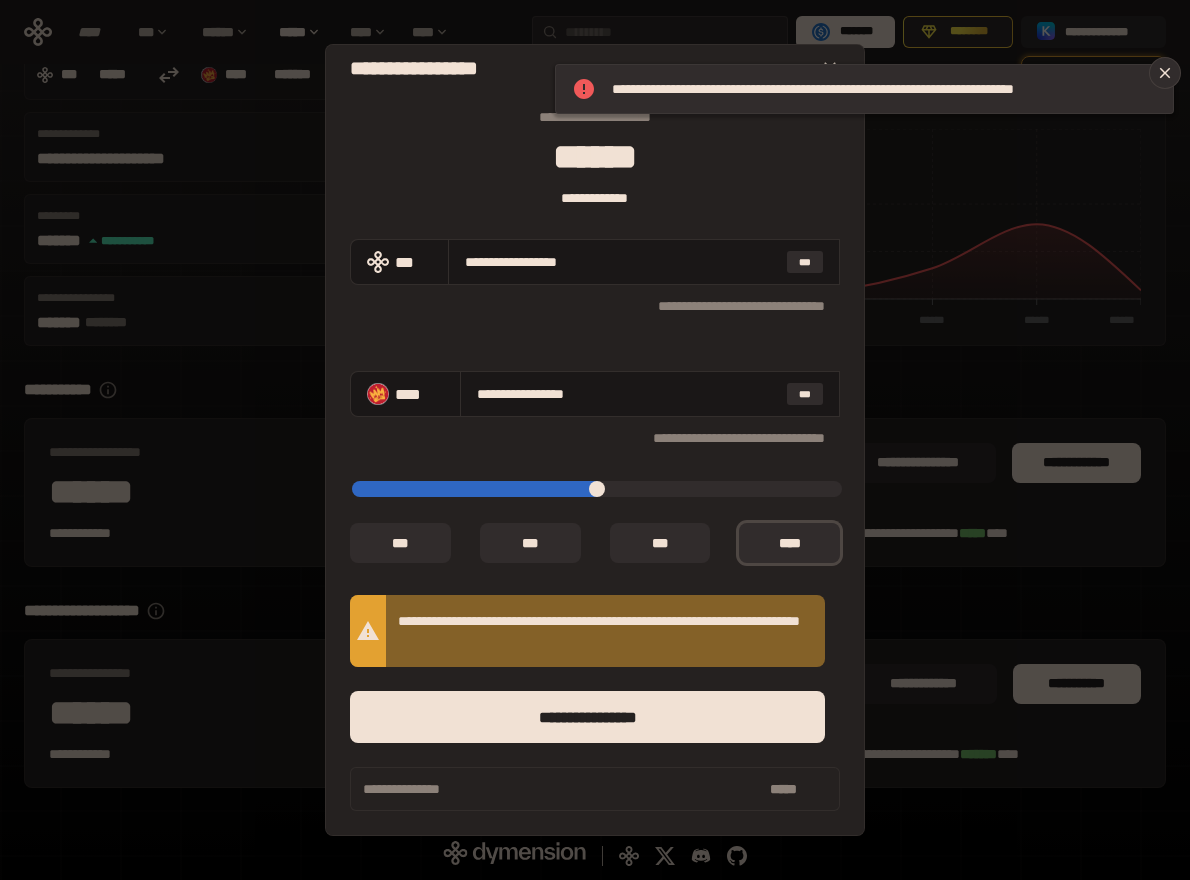 click on "[FIRST] [LAST] [ADDRESS] [CITY] [STATE] [ZIP] [COUNTRY] [PHONE] [EMAIL] [COMPANY] [PRODUCT] [PRICE] [DATE]" at bounding box center (595, 440) 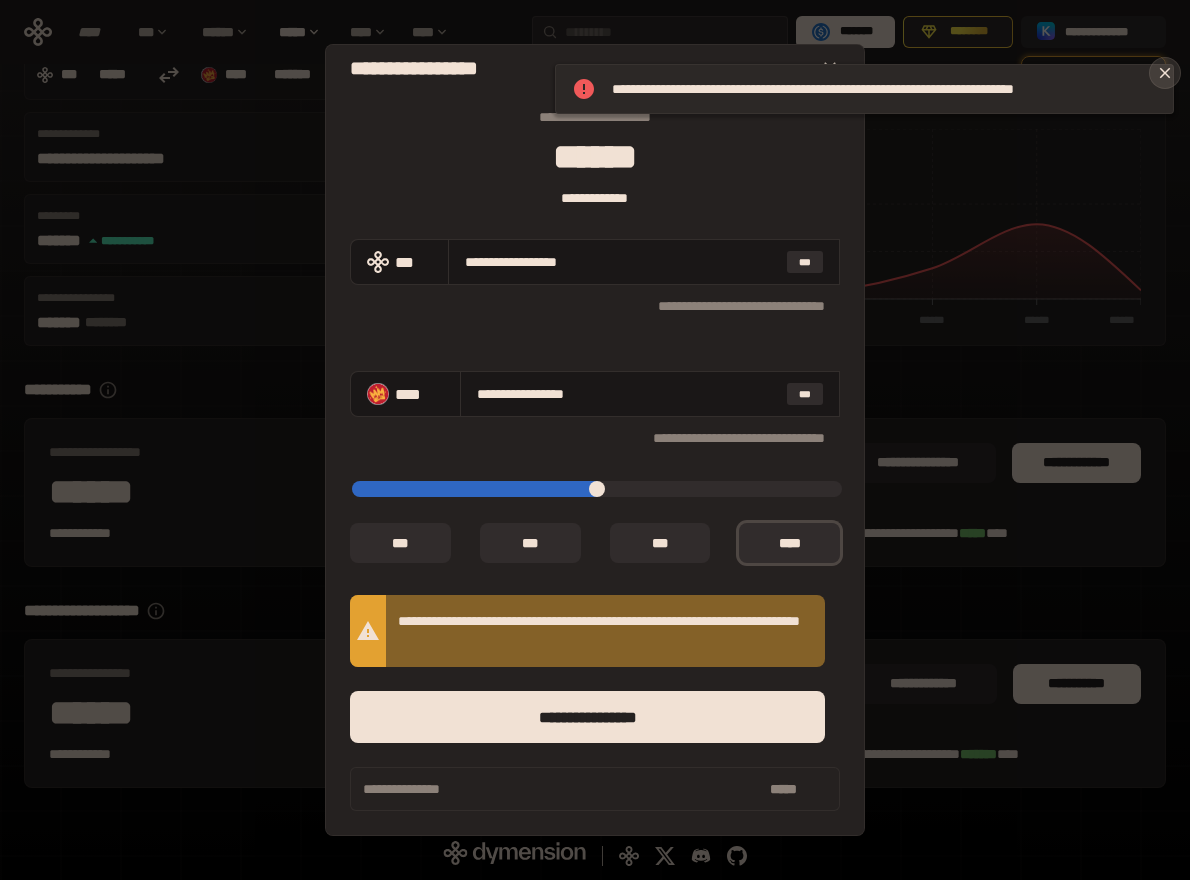 click 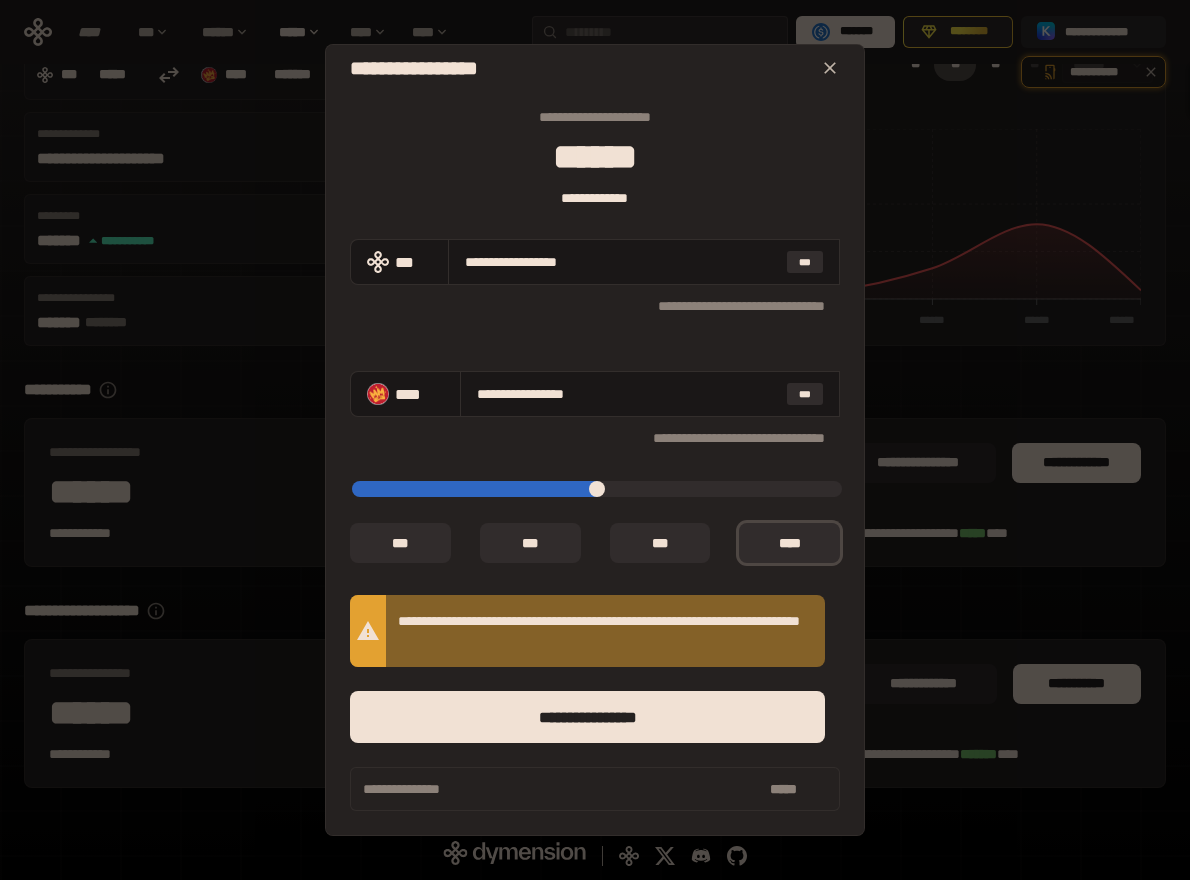 click on "[FIRST] [LAST] [ADDRESS] [CITY] [STATE] [ZIP] [COUNTRY] [PHONE] [EMAIL] [COMPANY] [PRODUCT] [PRICE] [DATE]" at bounding box center [595, 440] 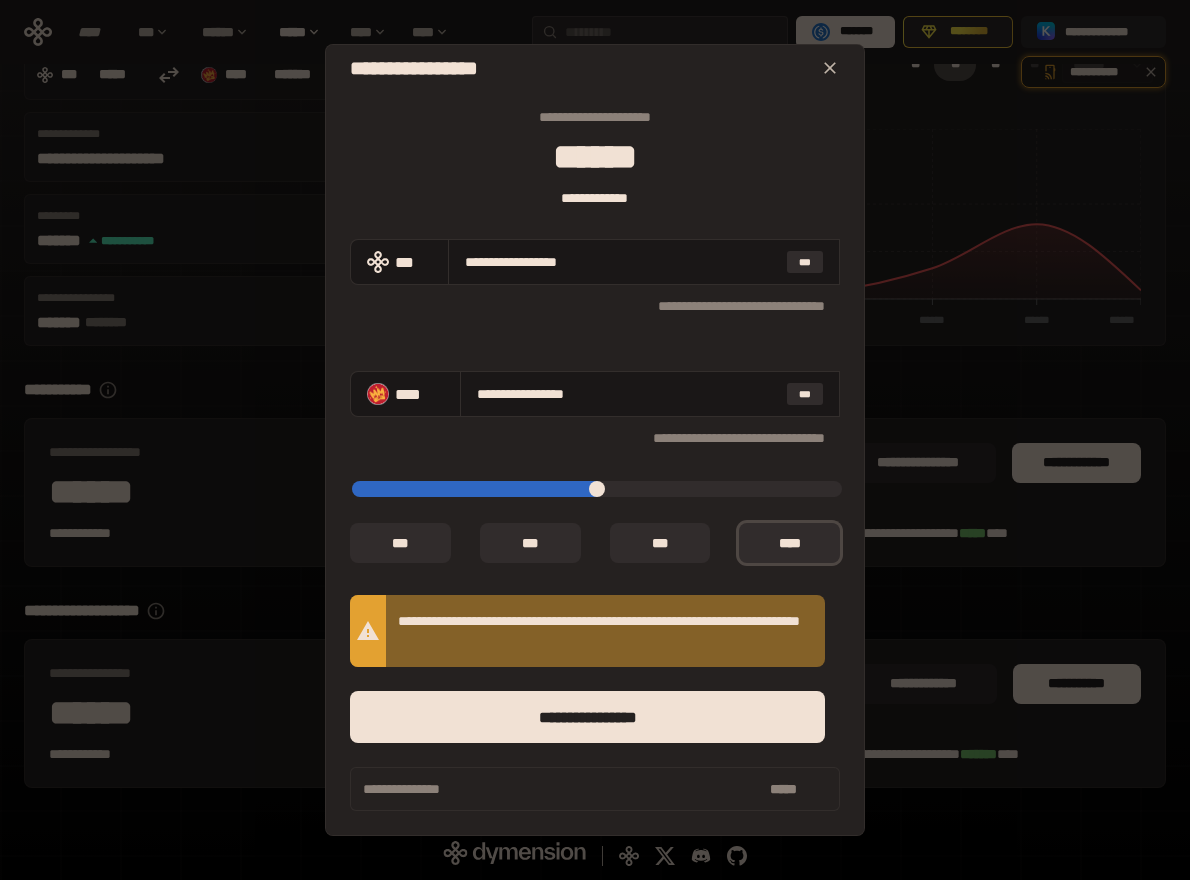 click 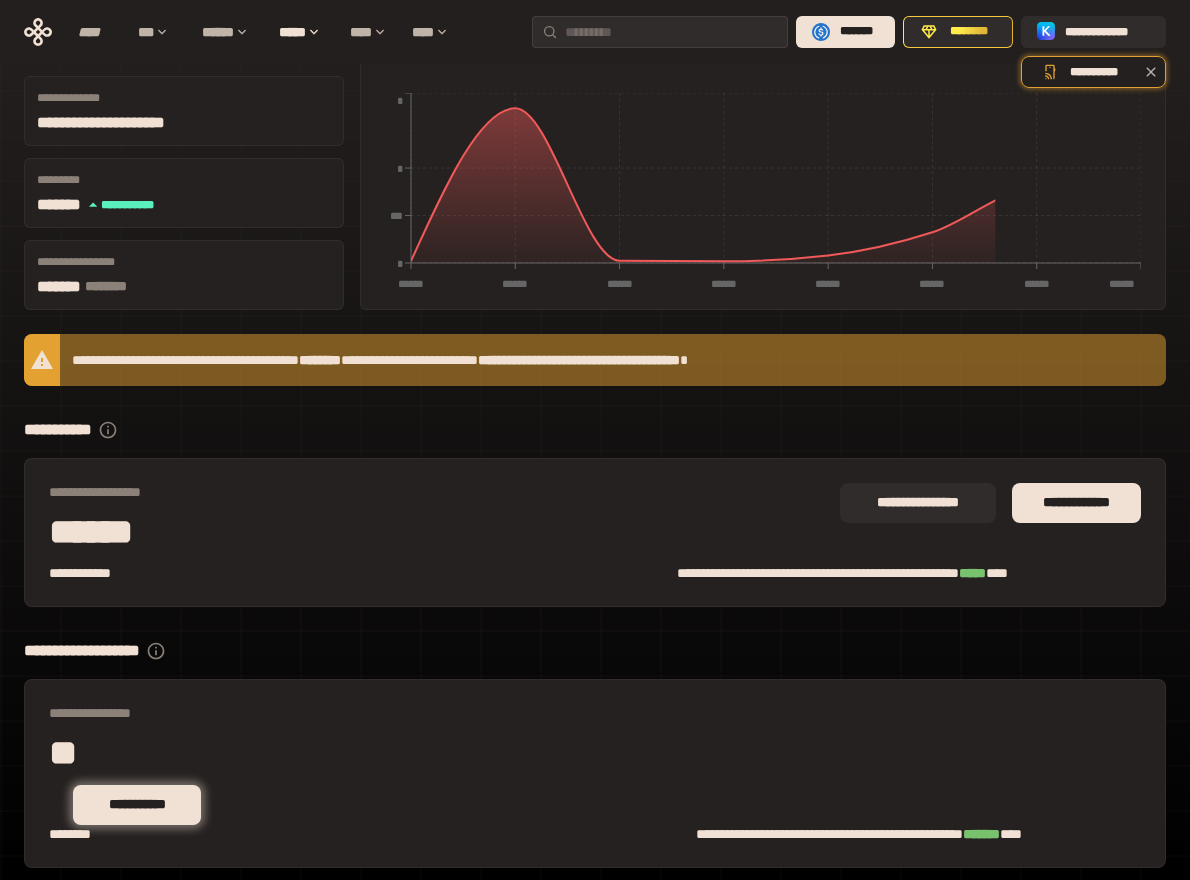 scroll, scrollTop: 238, scrollLeft: 0, axis: vertical 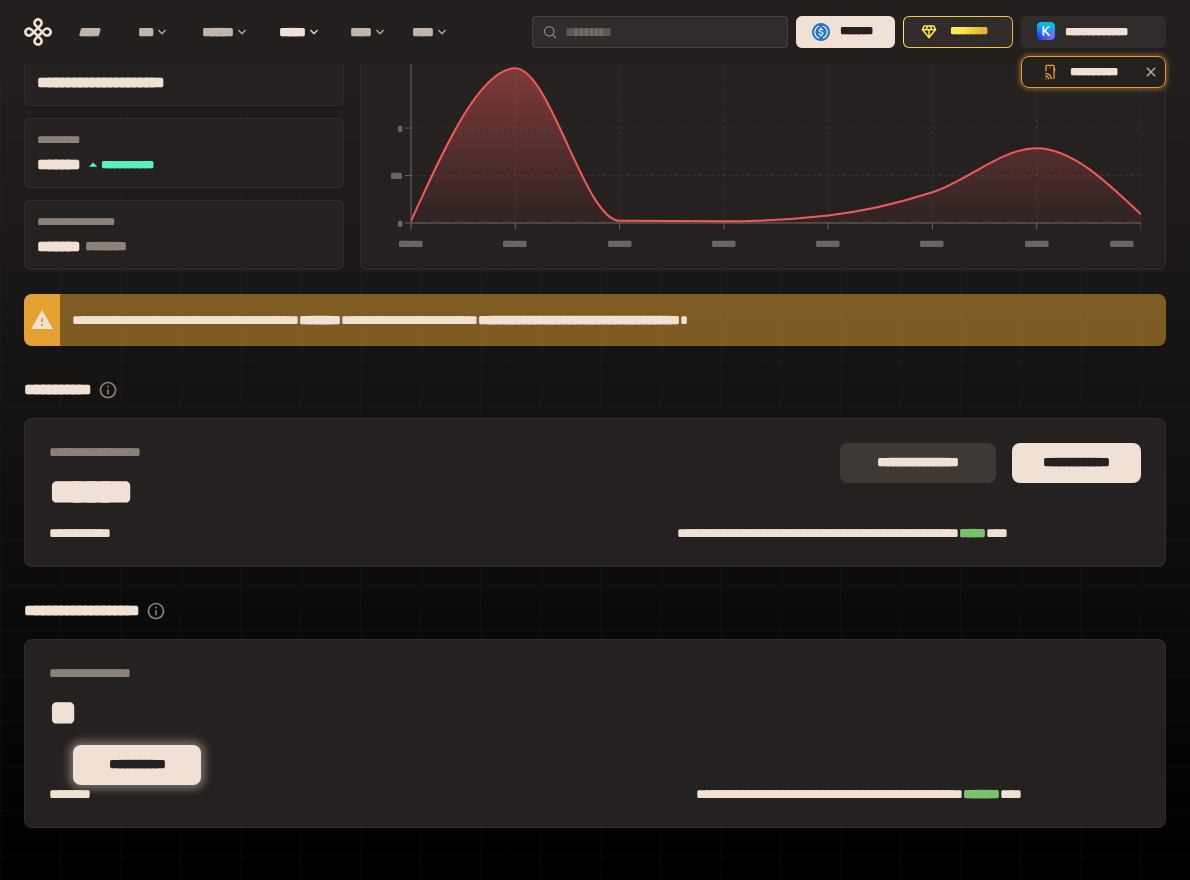 click on "**********" at bounding box center [918, 463] 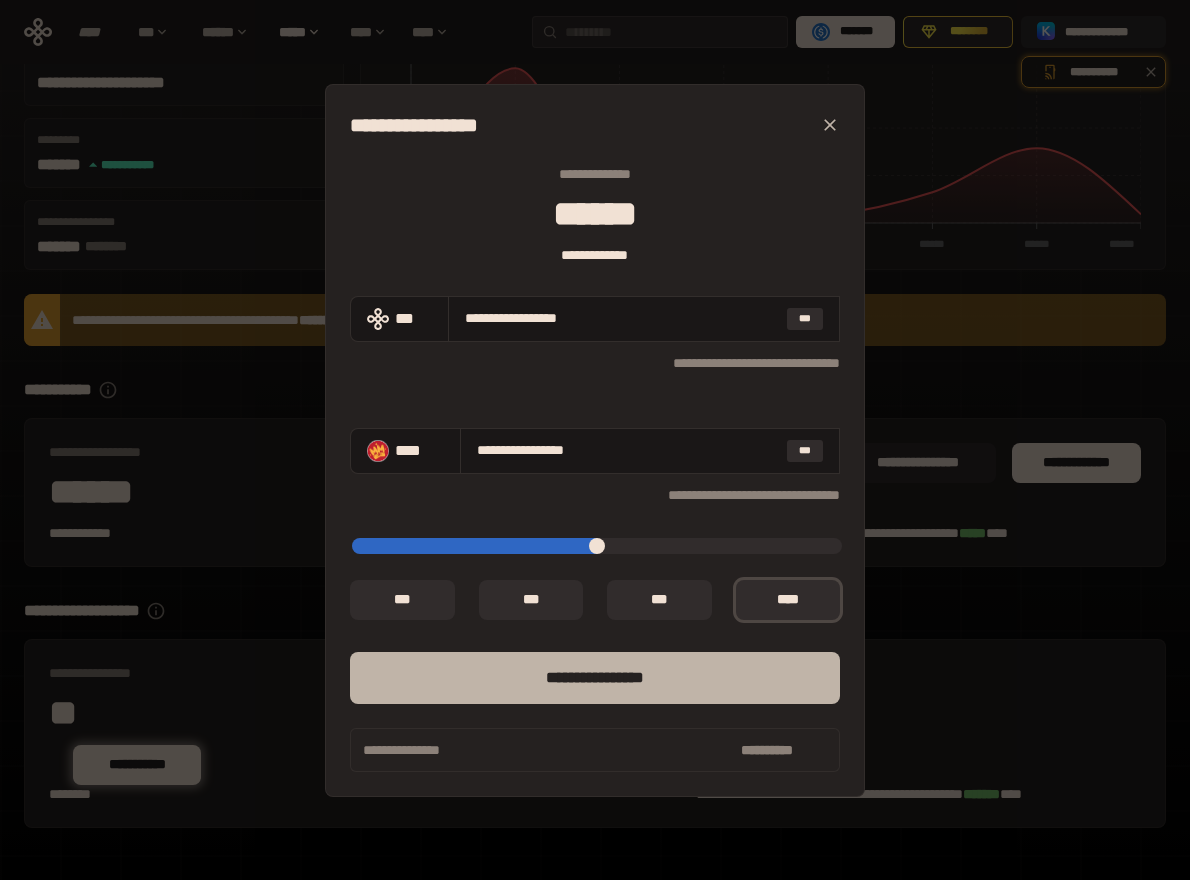 click on "****** *********" at bounding box center (595, 678) 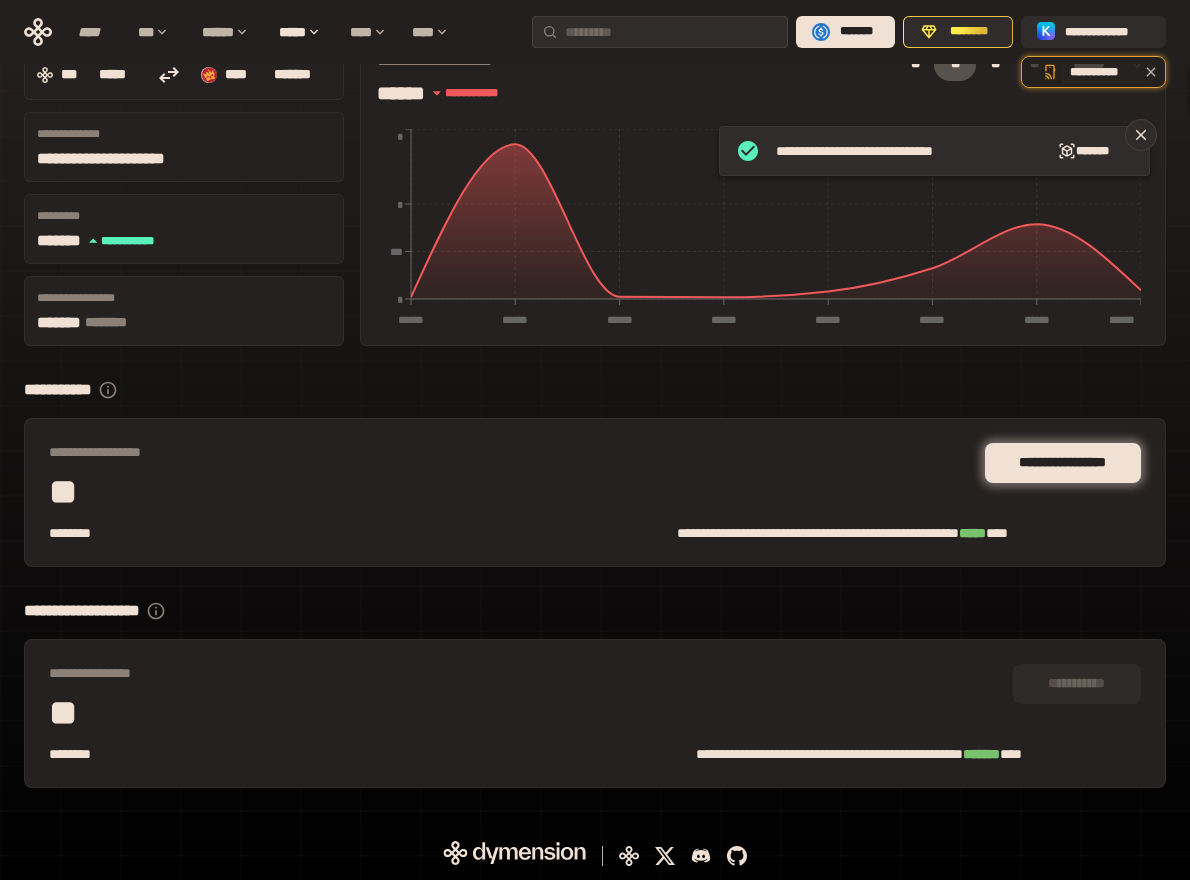 scroll, scrollTop: 162, scrollLeft: 0, axis: vertical 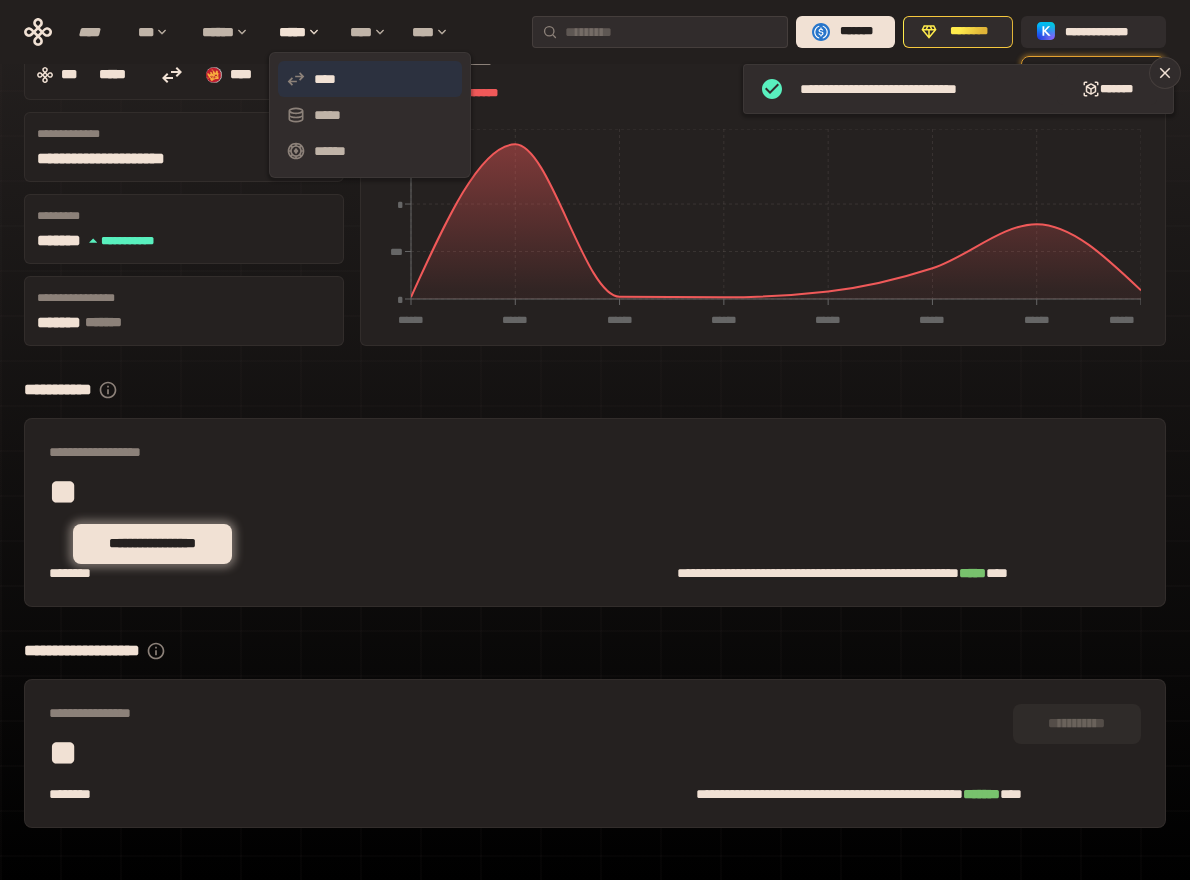 click on "****" at bounding box center [370, 79] 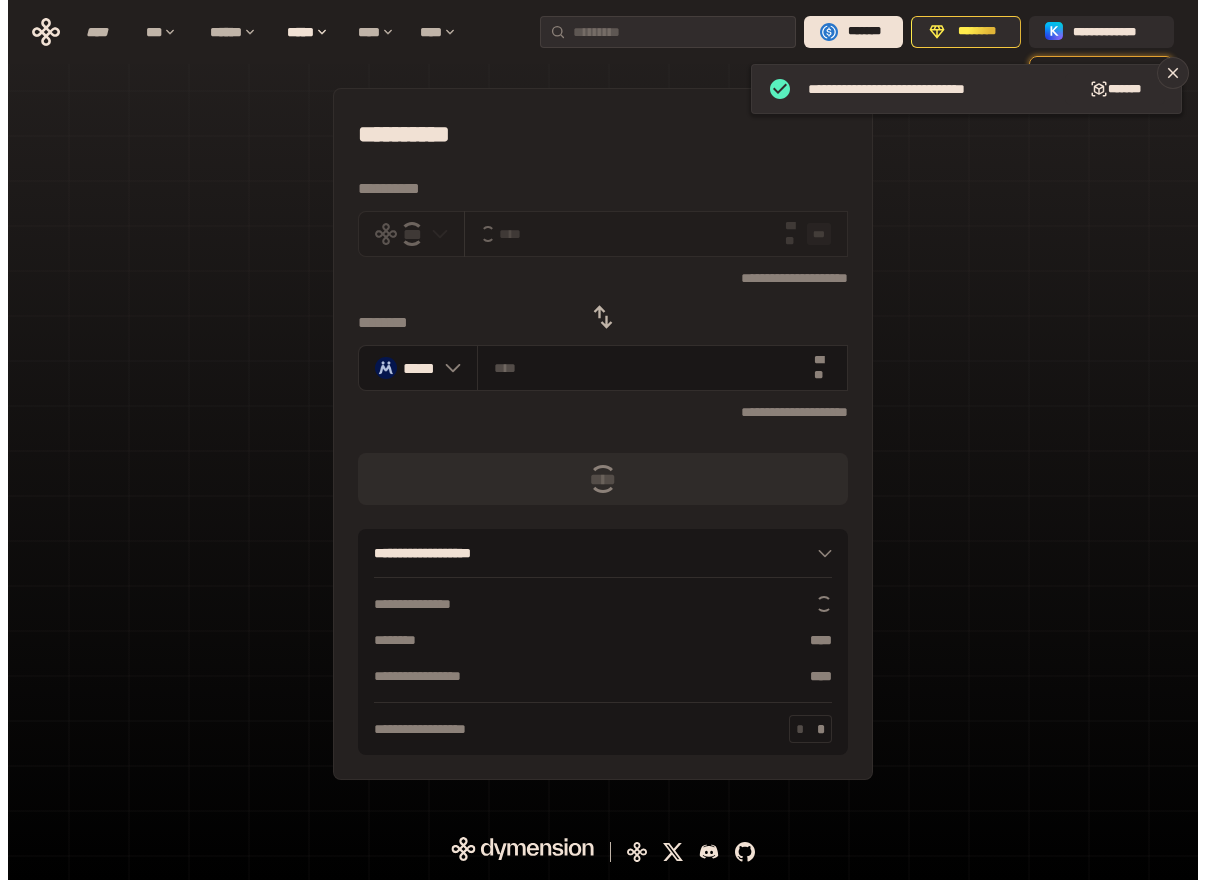 scroll, scrollTop: 0, scrollLeft: 0, axis: both 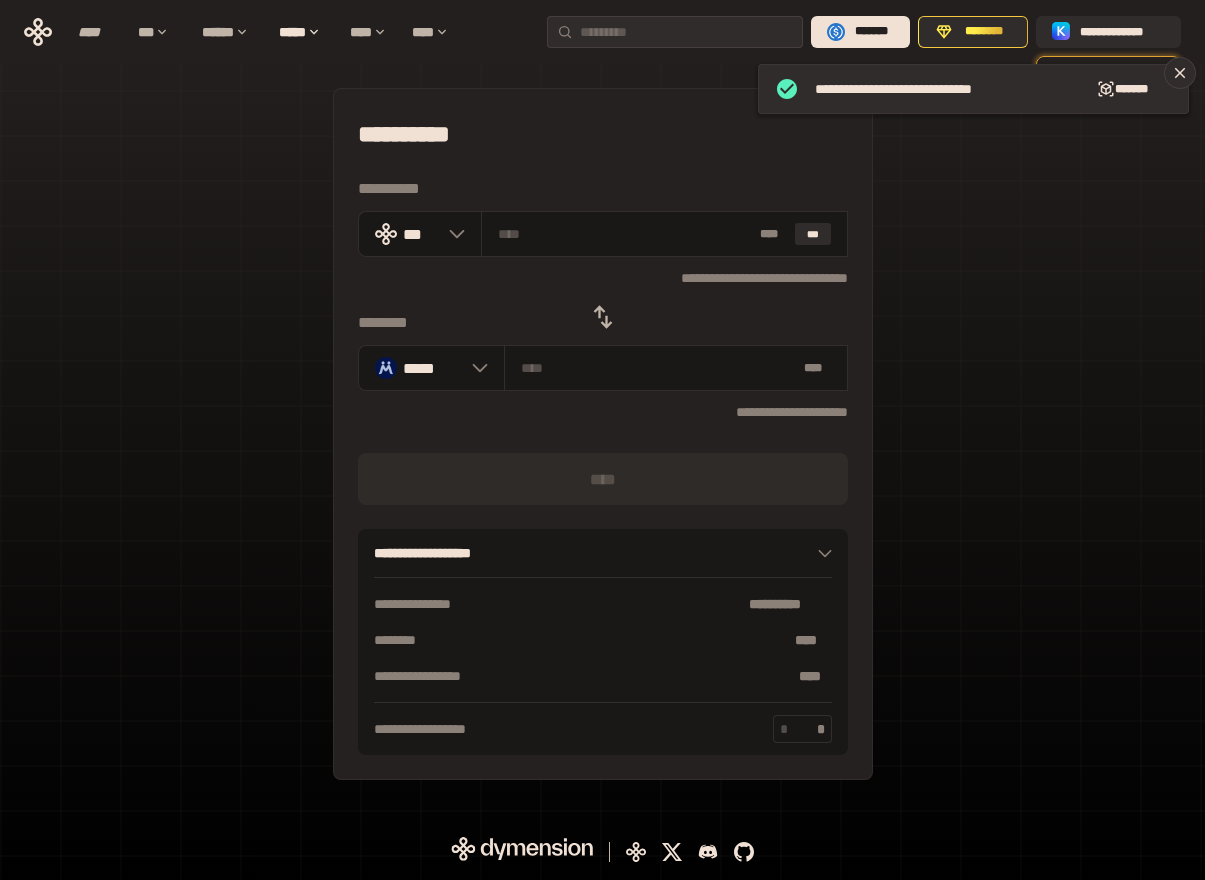 click 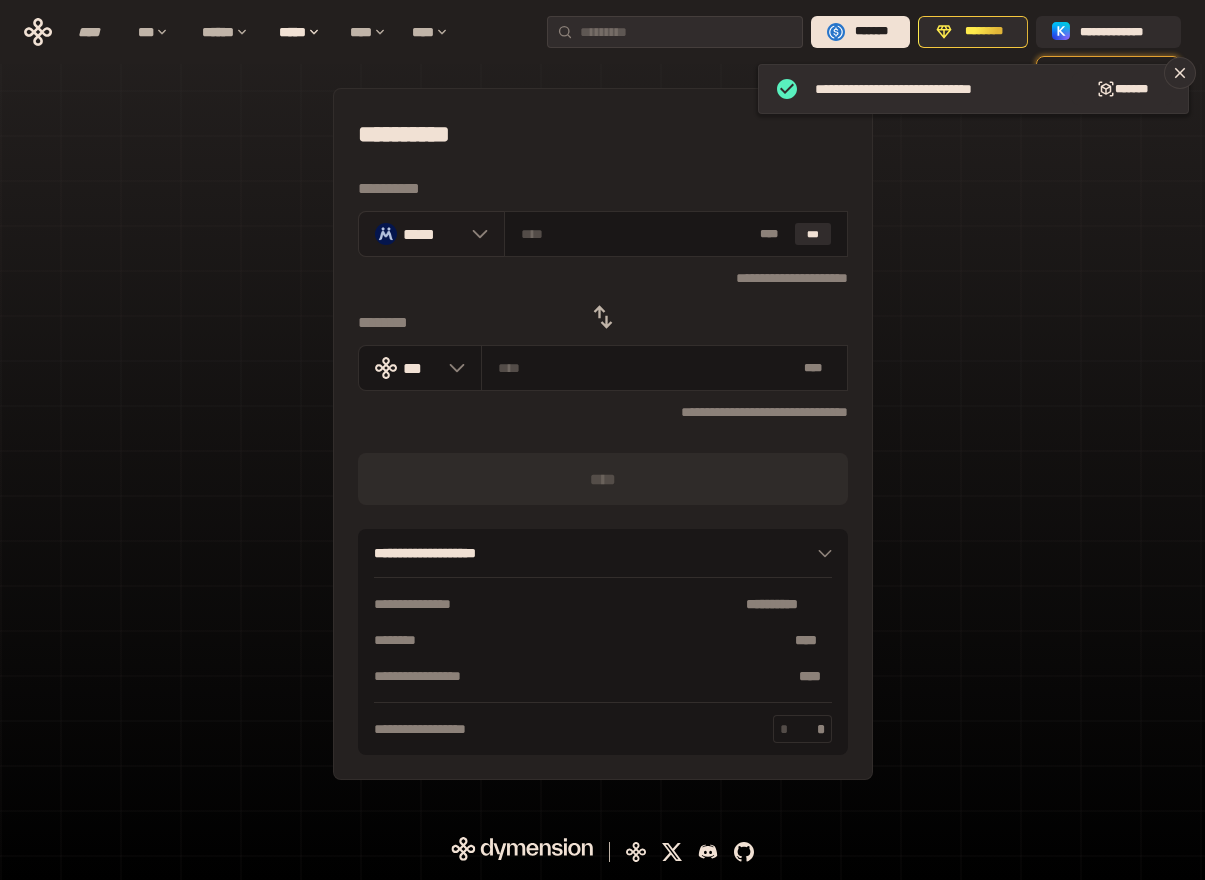 click 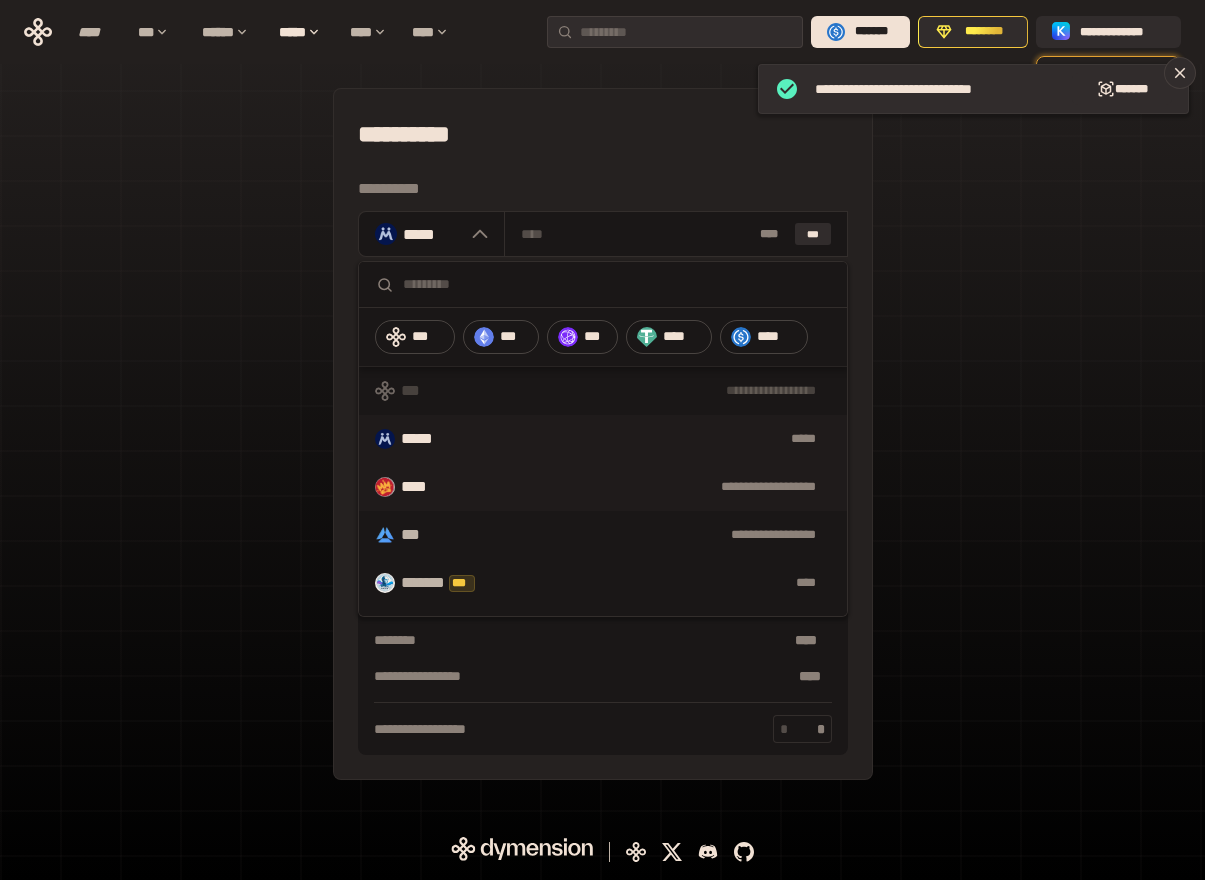 click on "****" at bounding box center (425, 487) 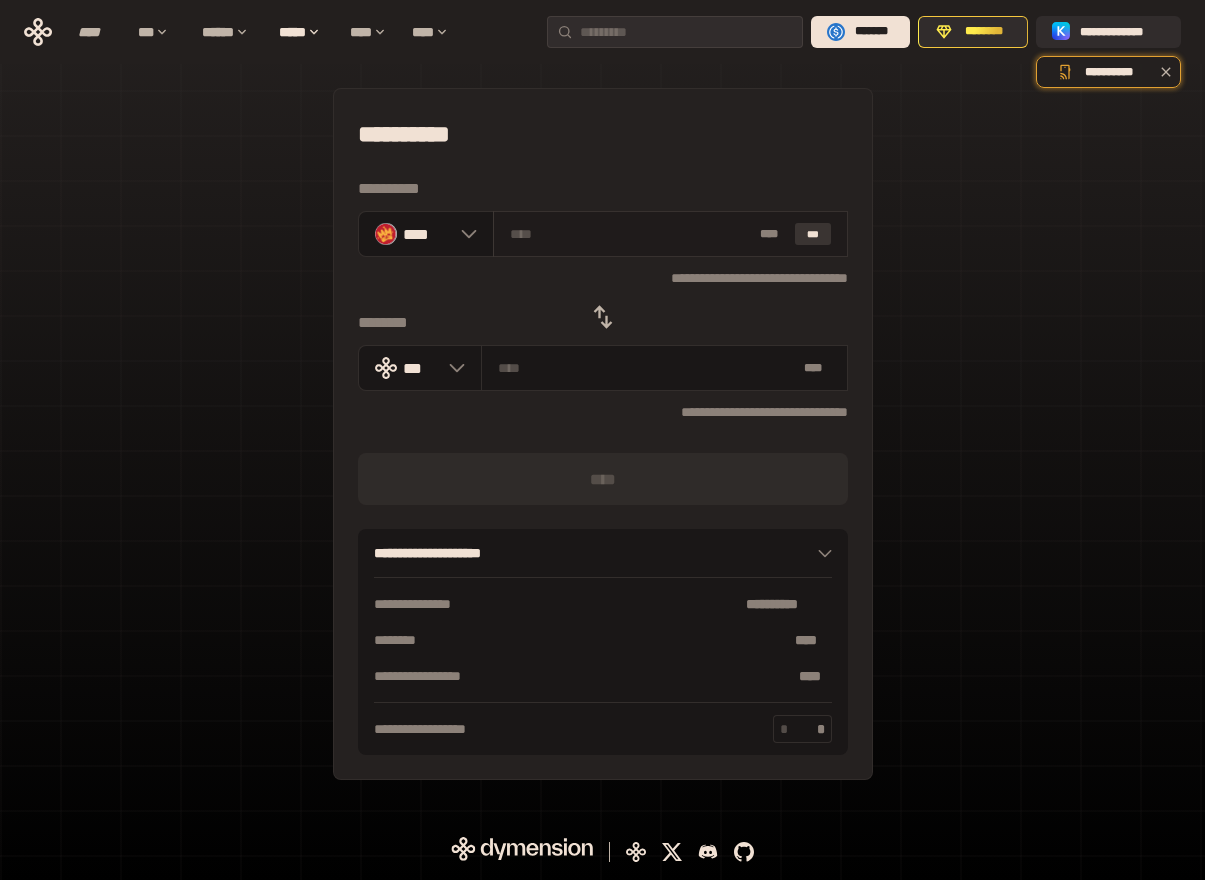click on "***" at bounding box center (813, 234) 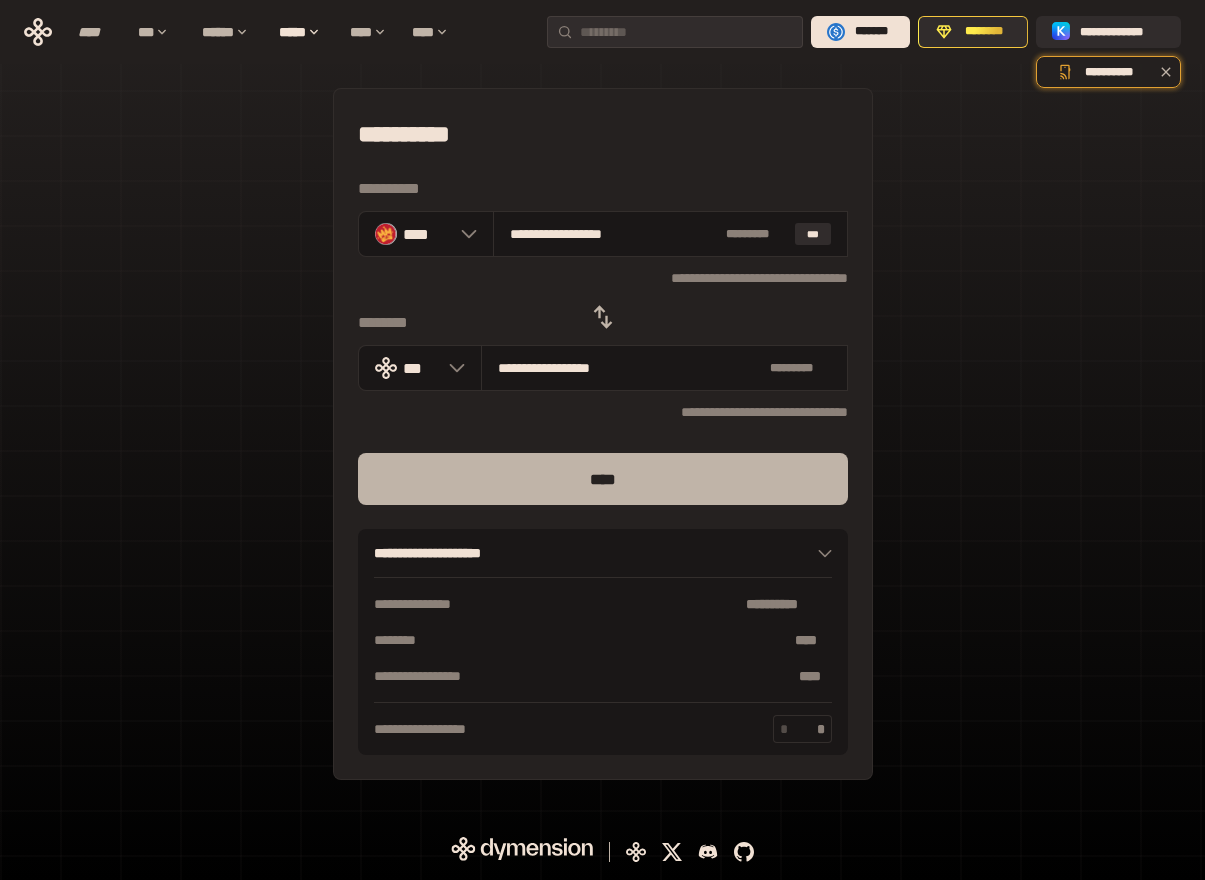 click on "****" at bounding box center [603, 479] 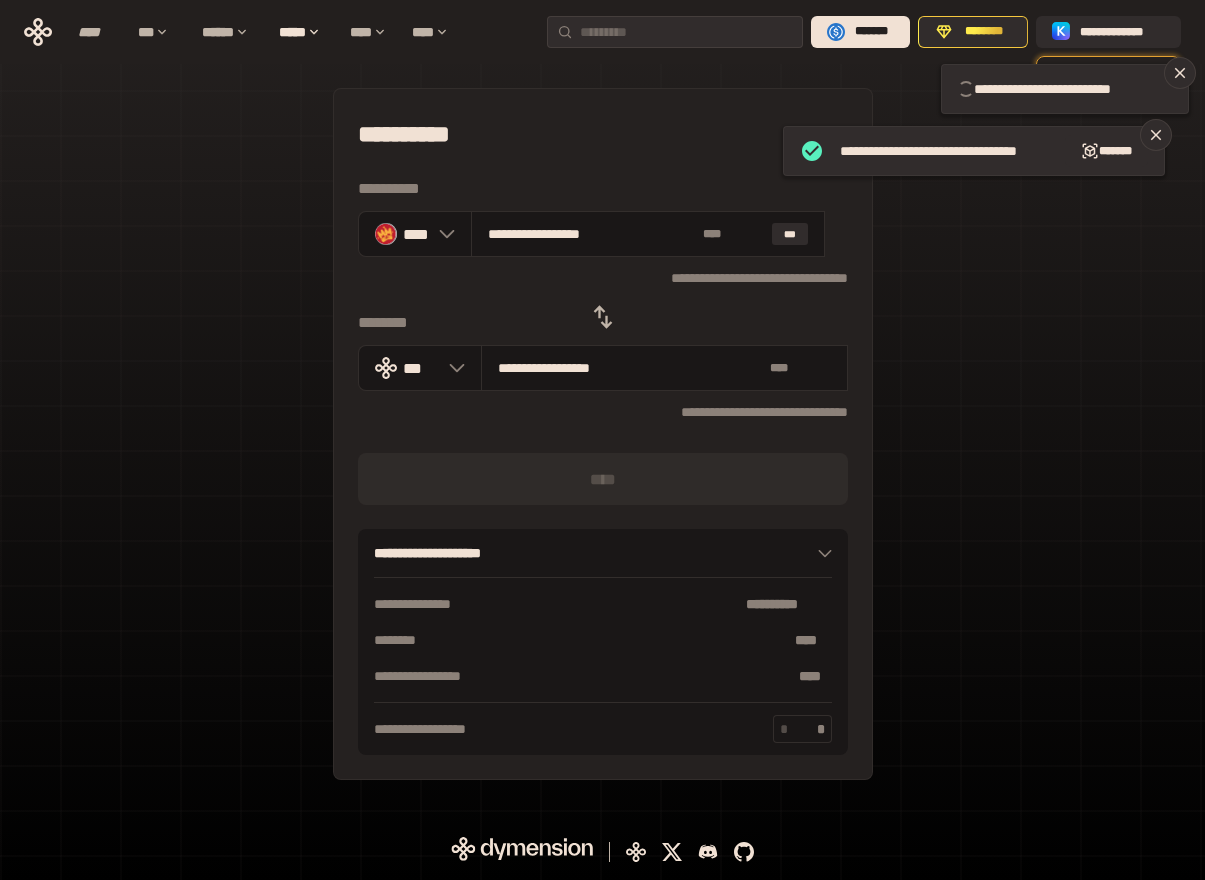type 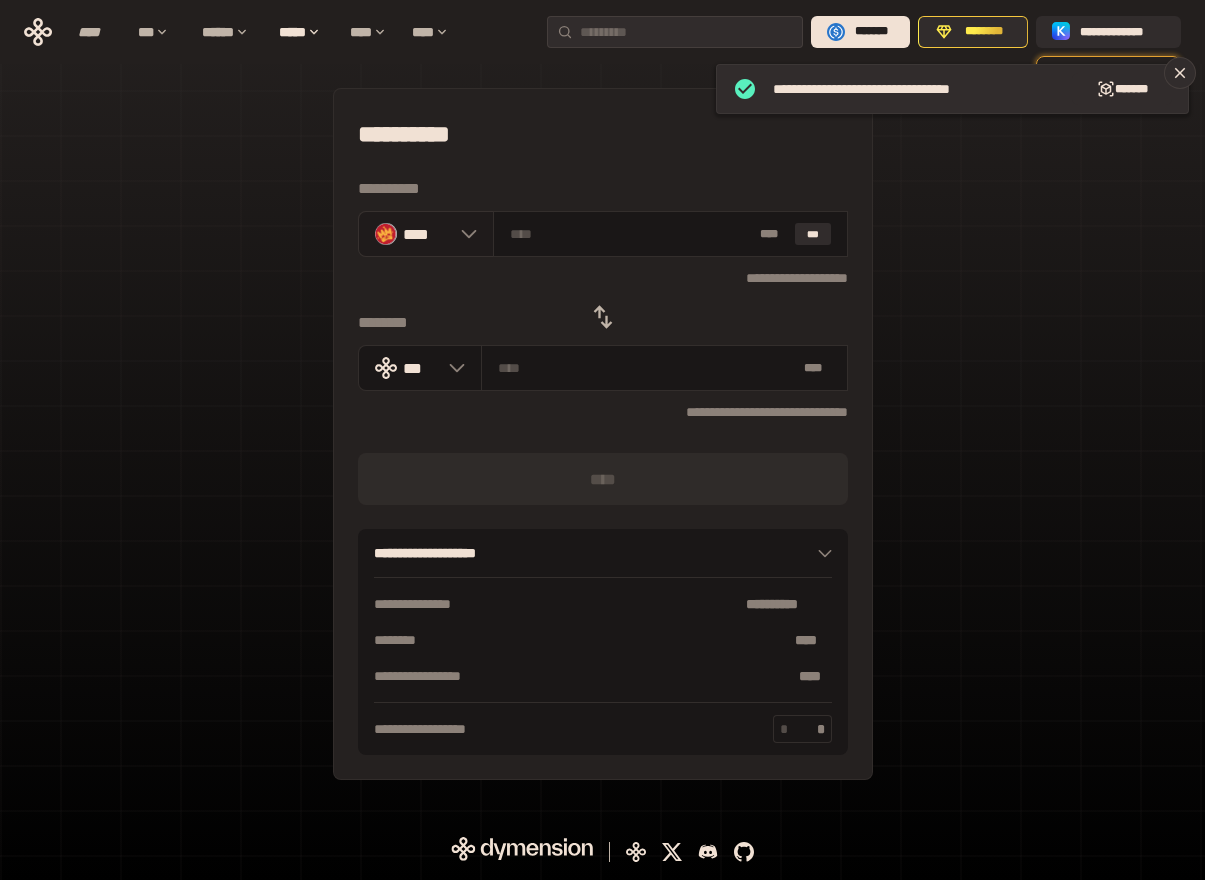 click 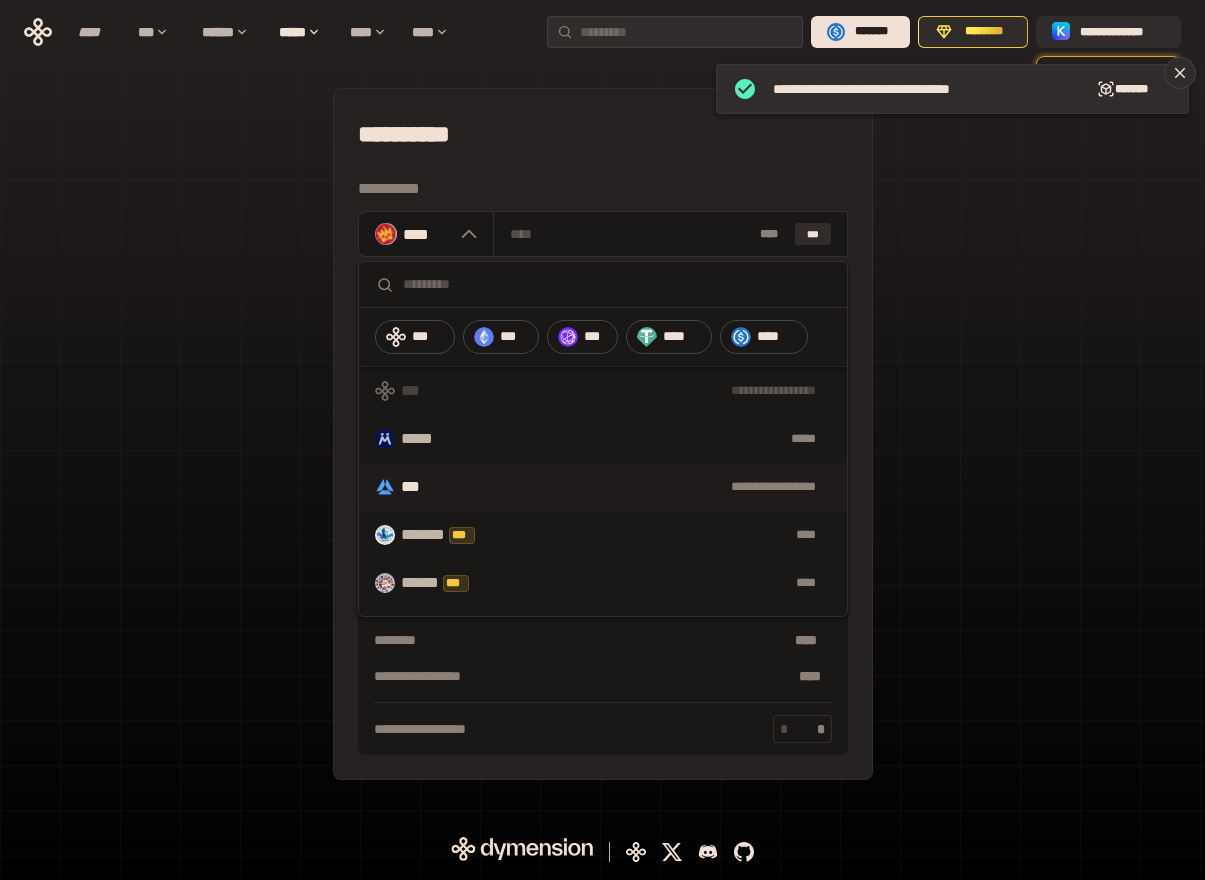 click on "***" at bounding box center (416, 487) 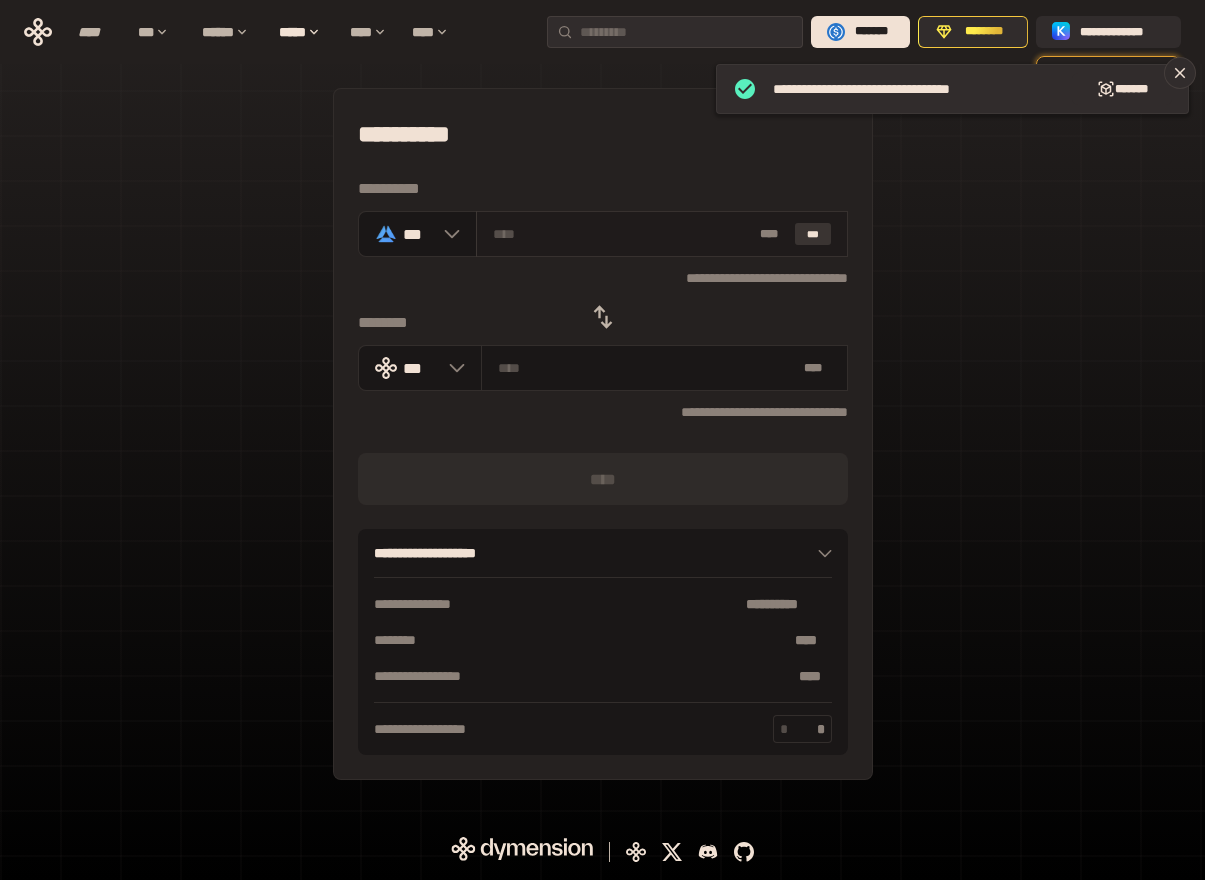 click on "***" at bounding box center [813, 234] 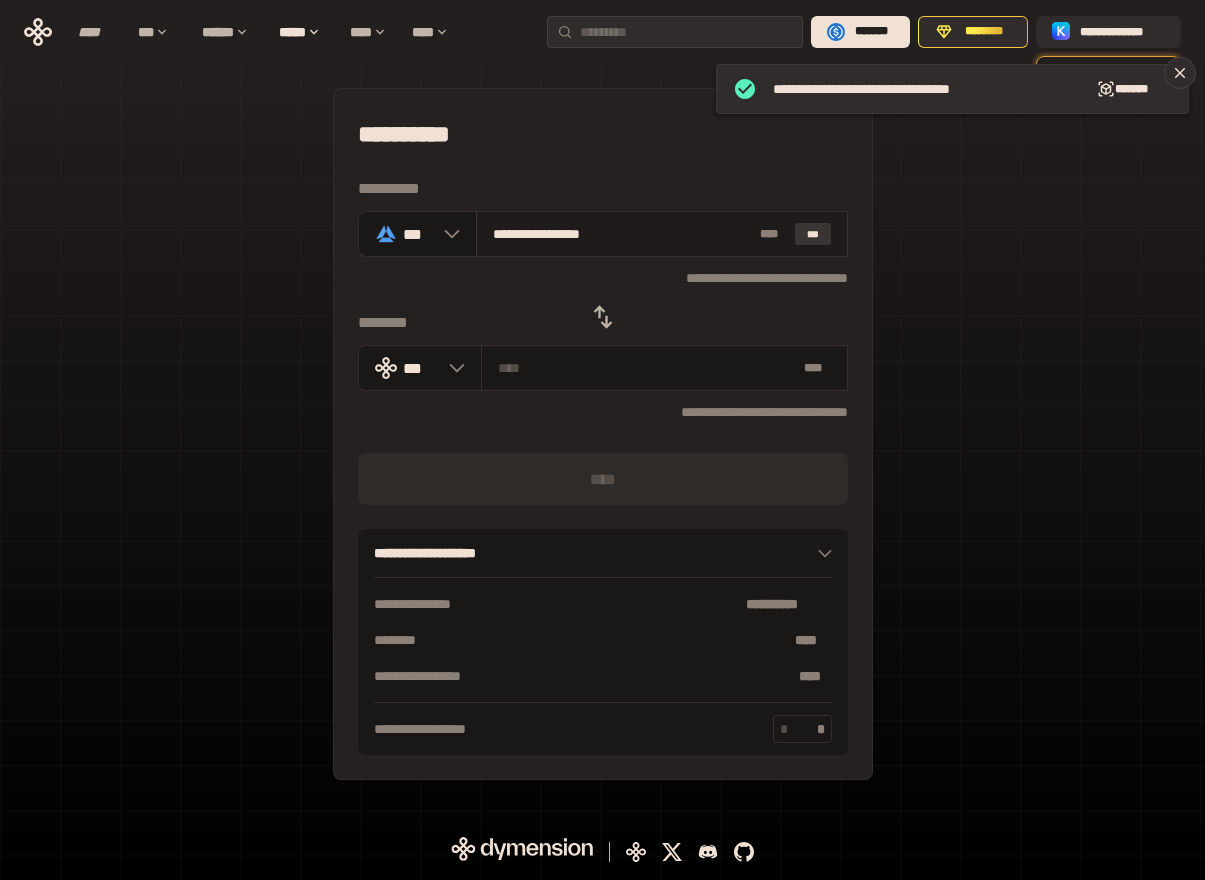 type on "**********" 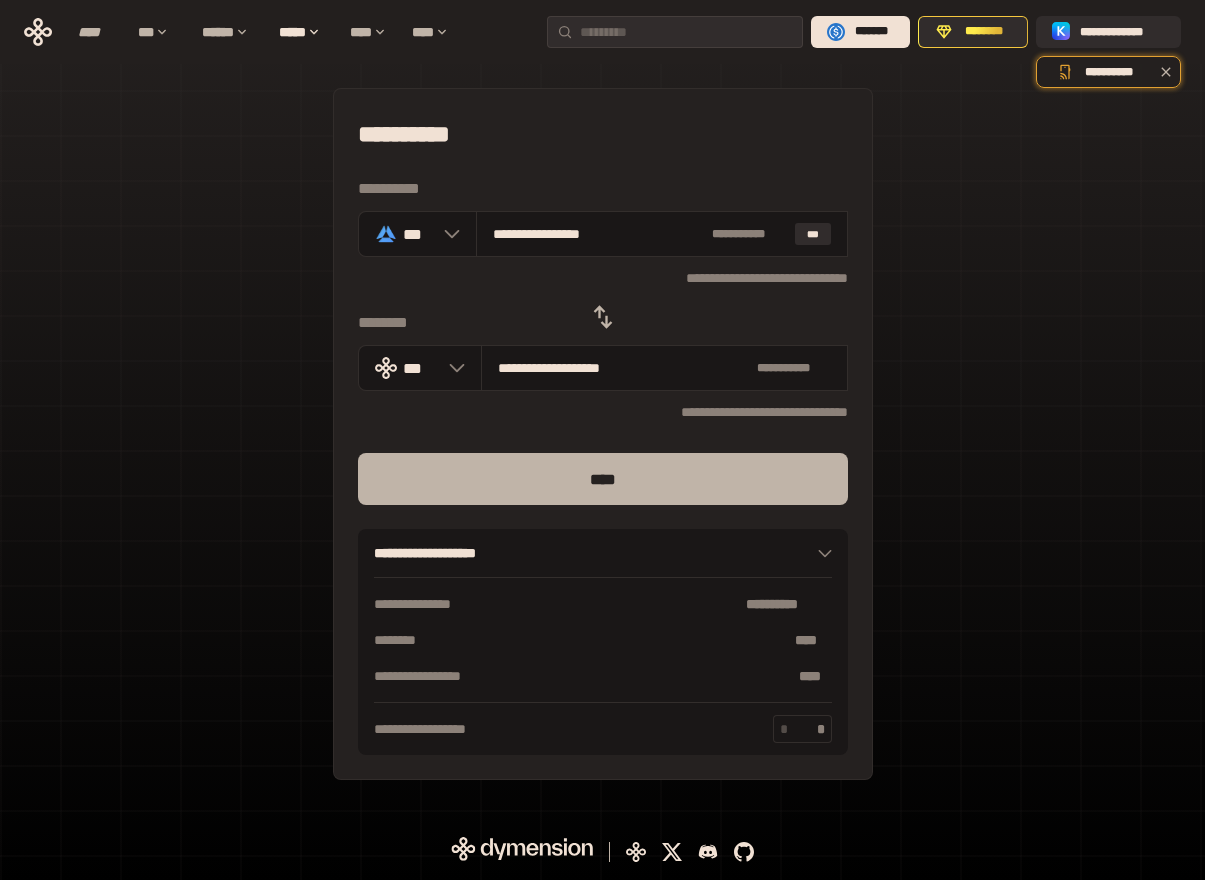 click on "****" at bounding box center [603, 479] 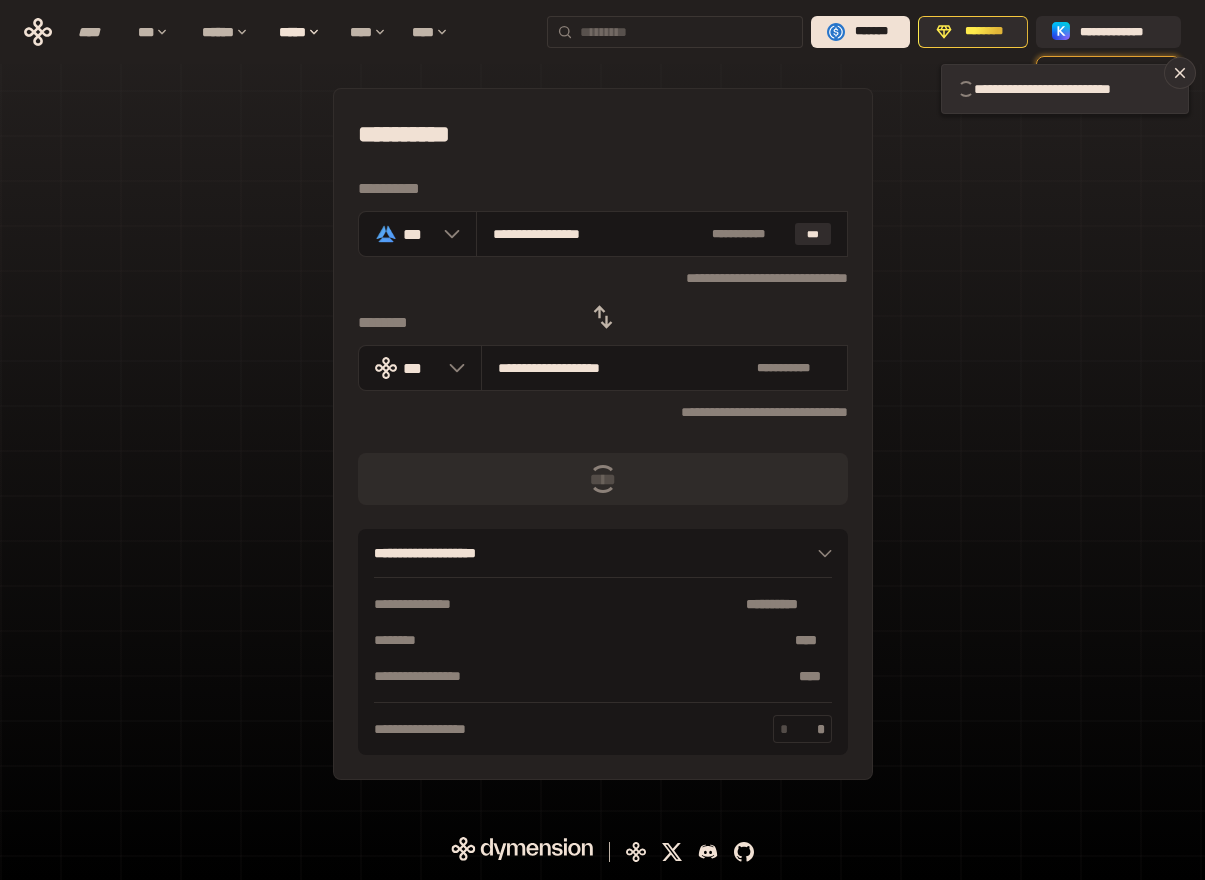 type 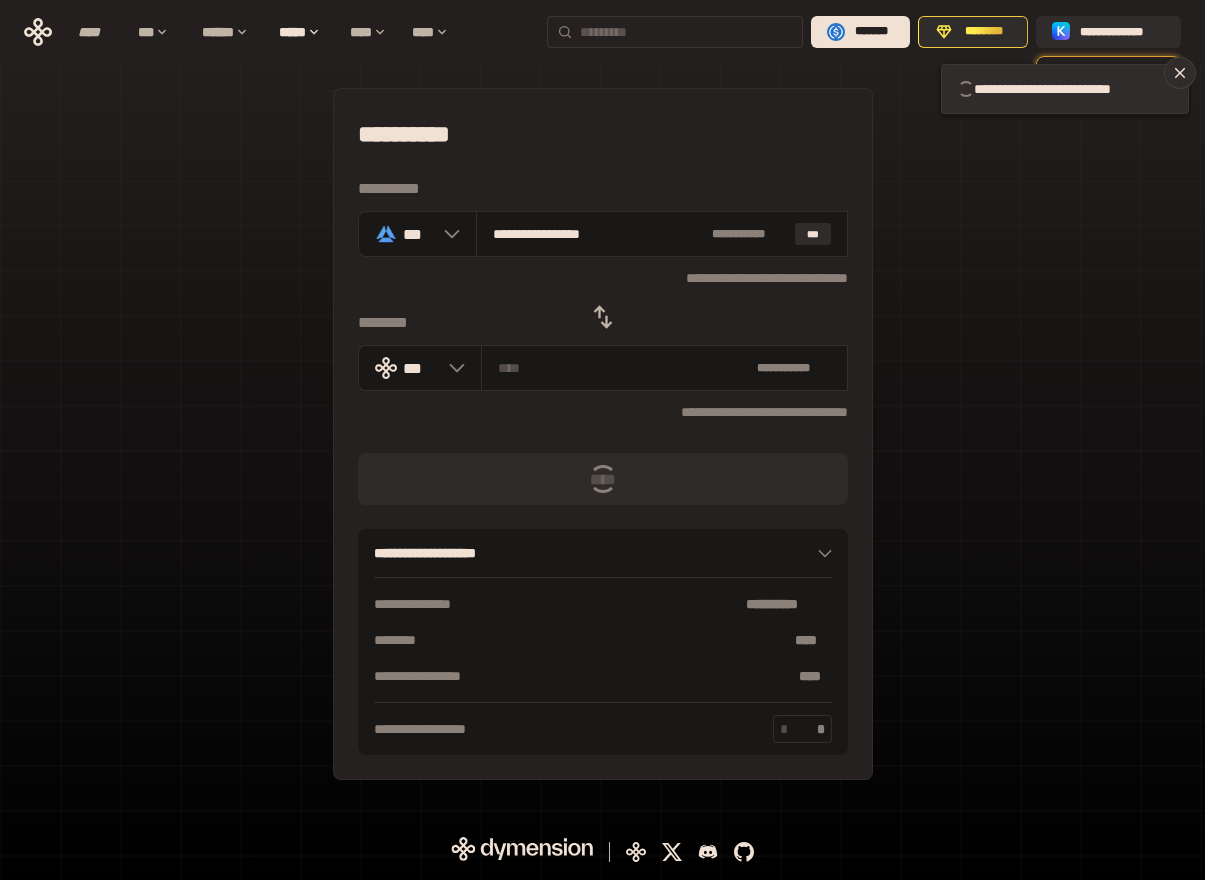 type 